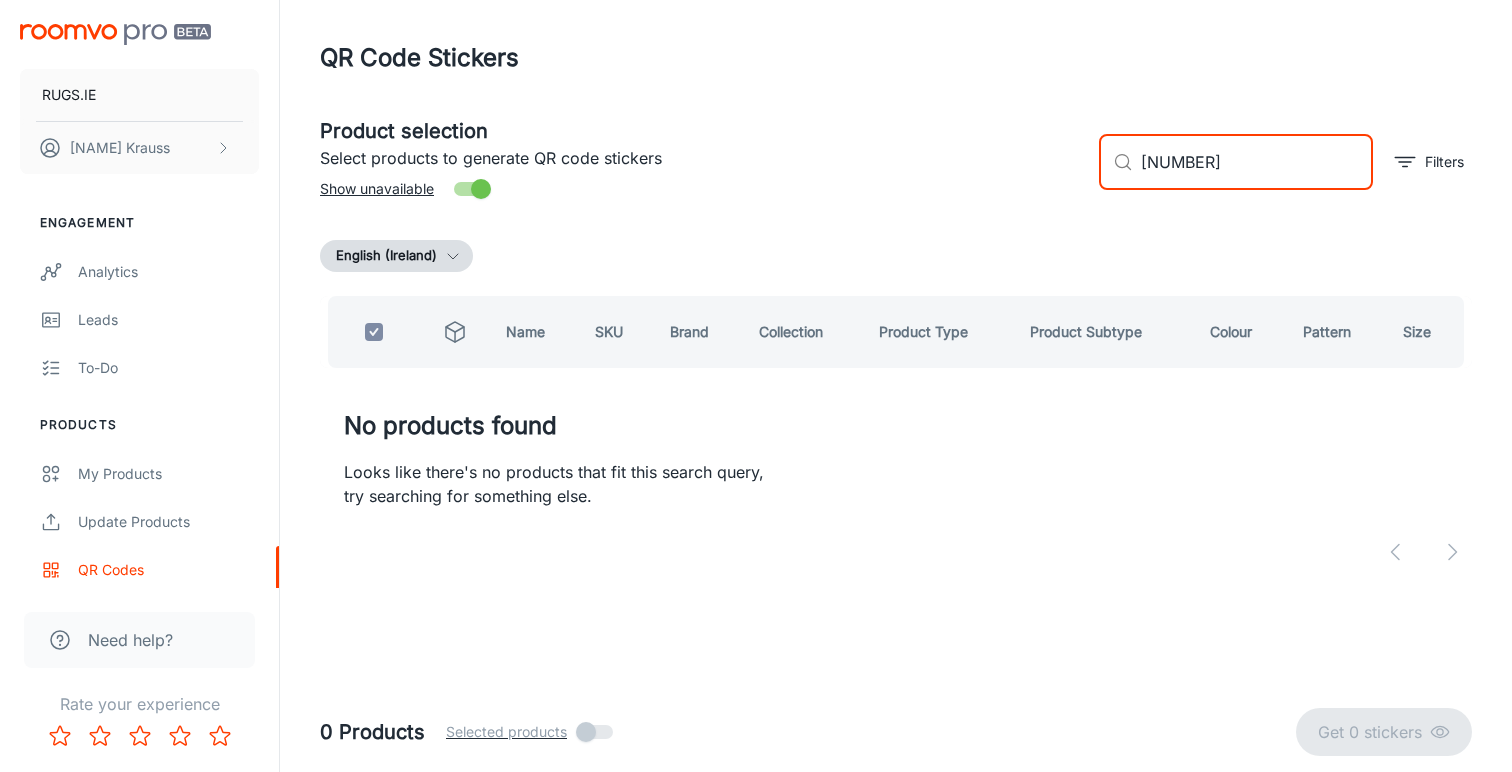 scroll, scrollTop: 0, scrollLeft: 0, axis: both 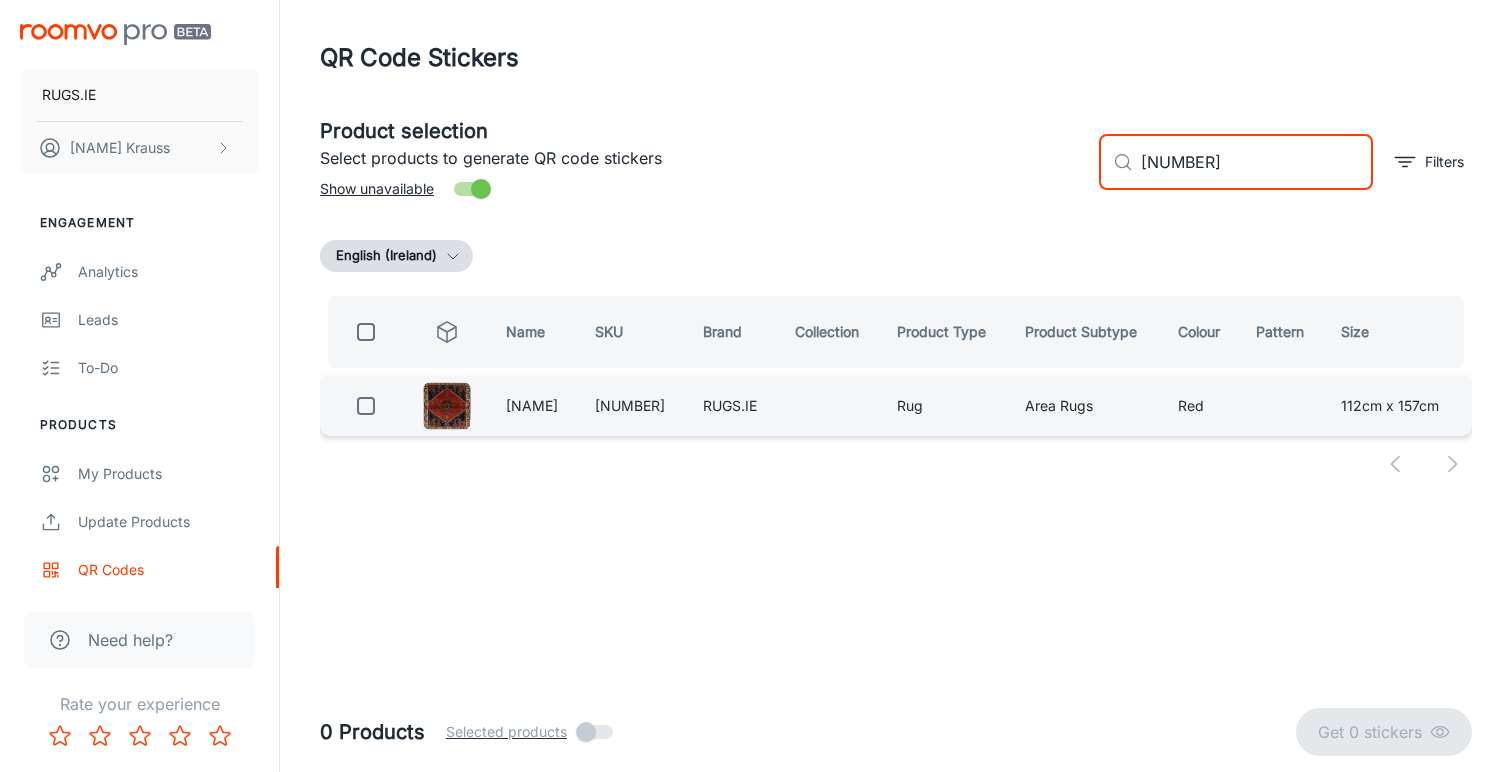 type on "[NUMBER]" 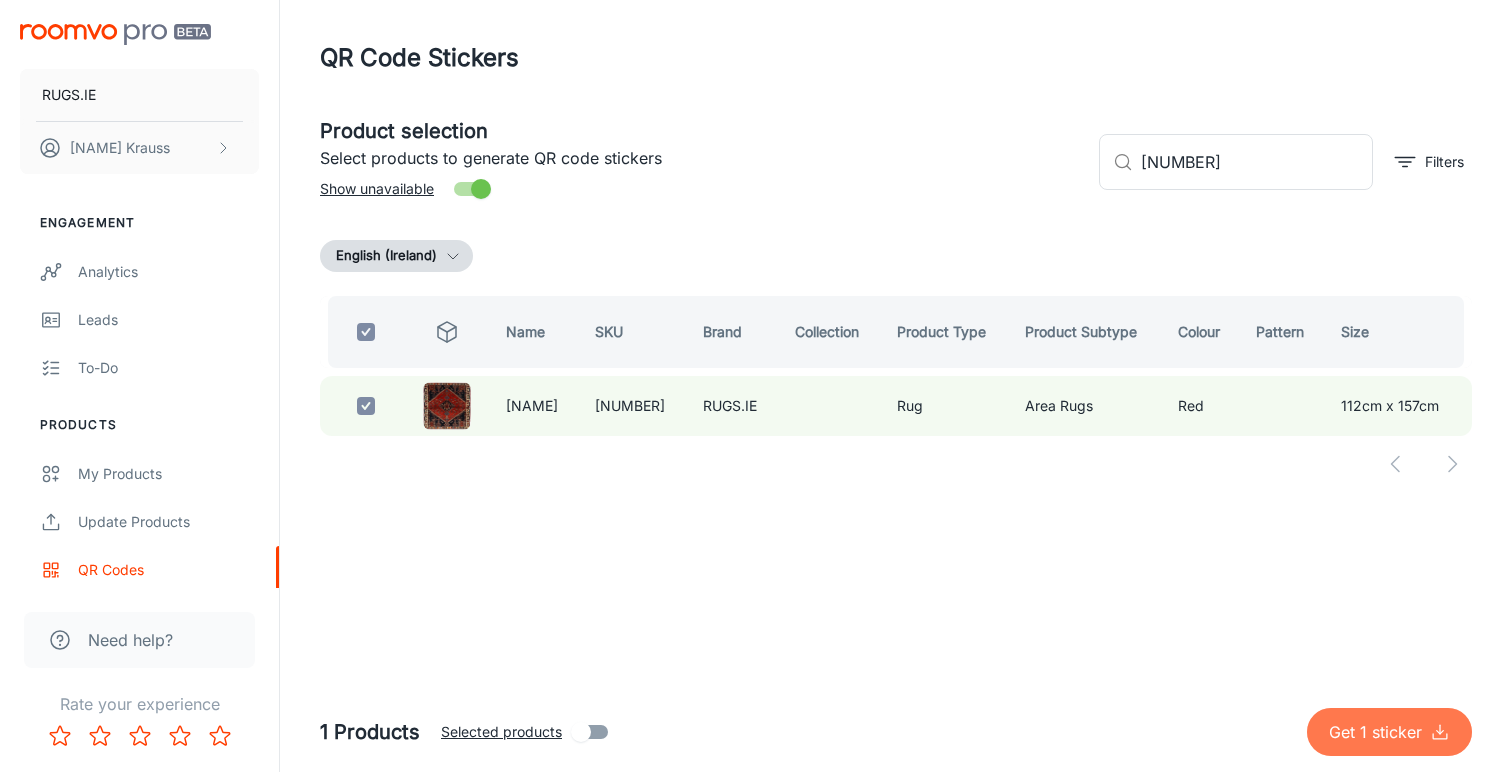 click on "Get 1 sticker" at bounding box center (1379, 732) 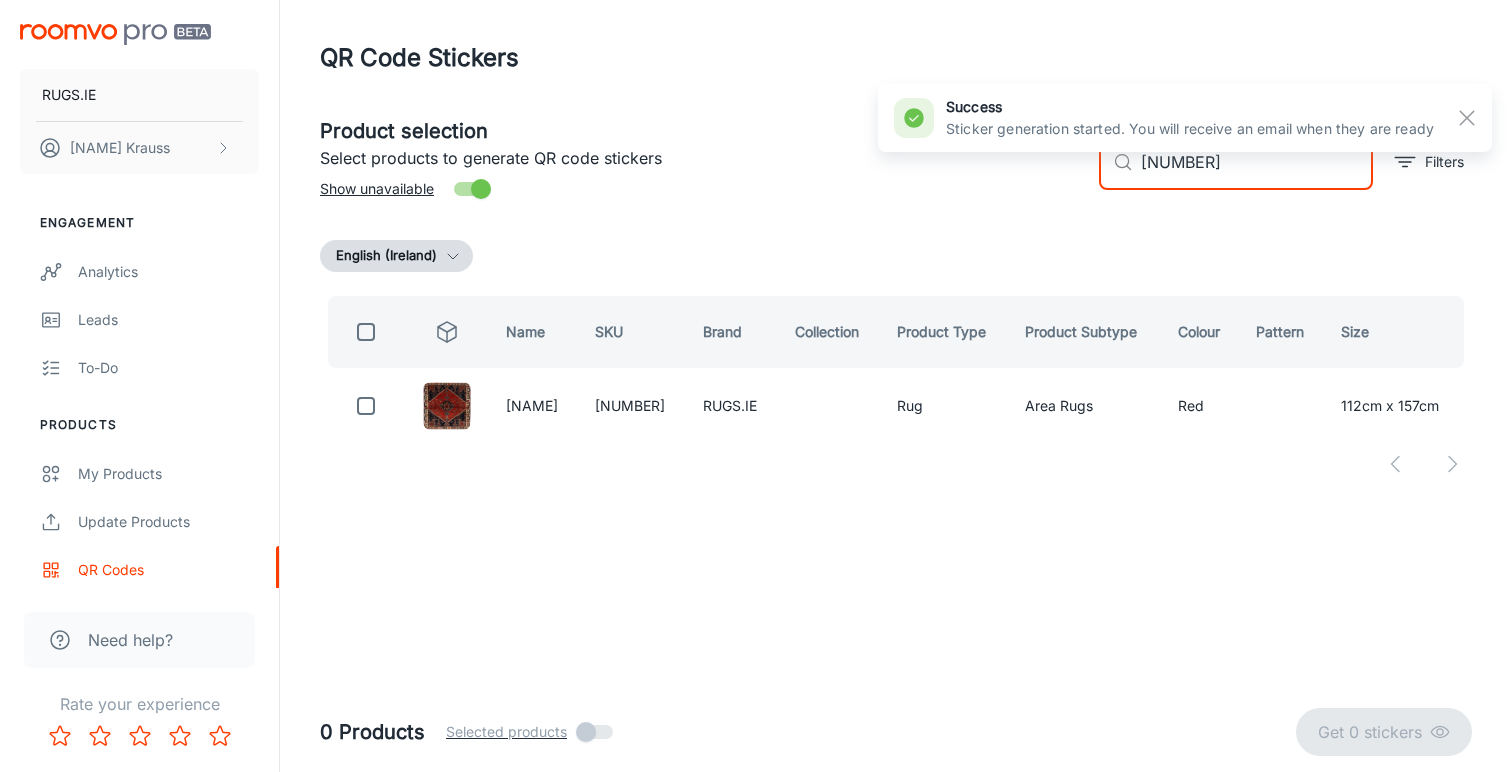click on "[NUMBER]" at bounding box center (1257, 162) 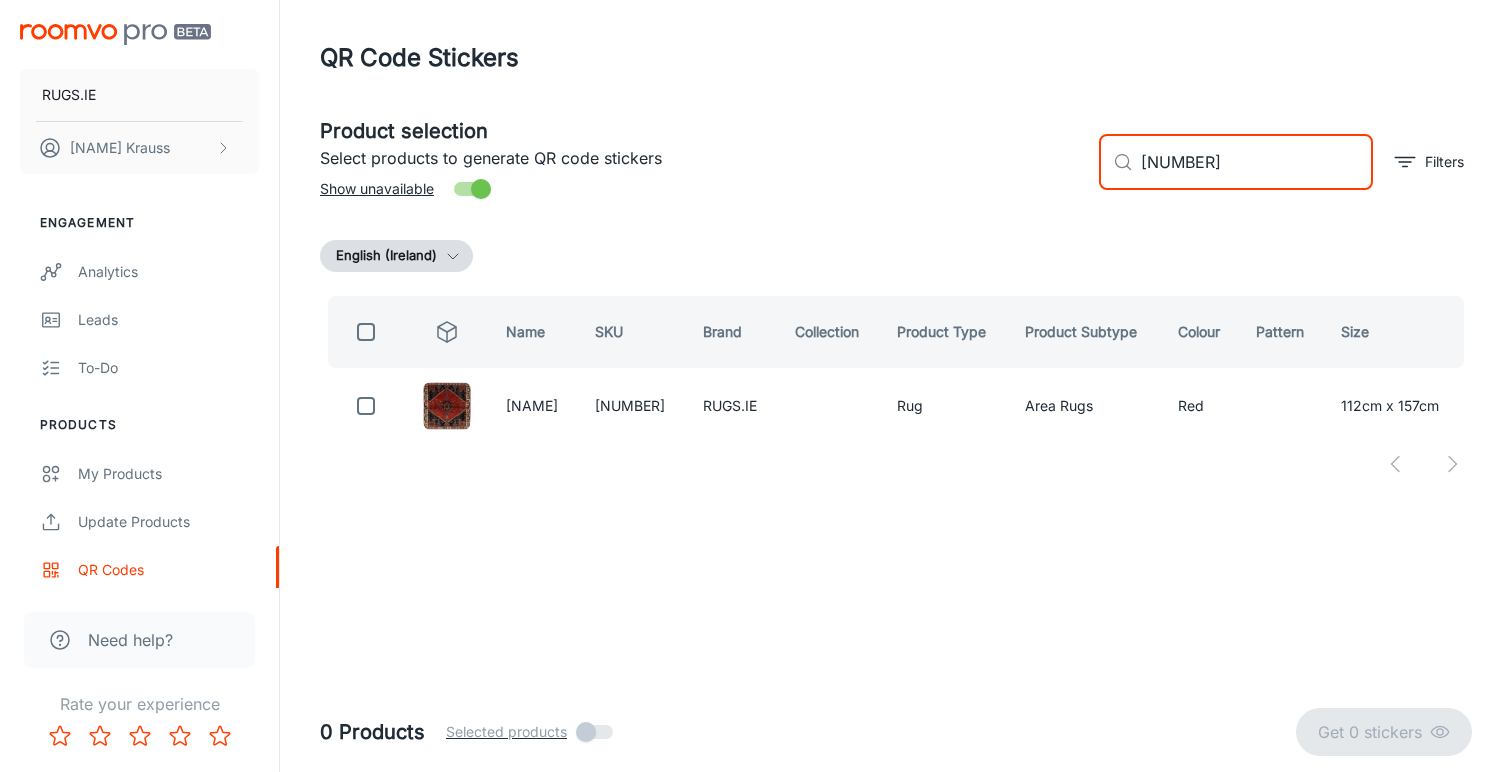 paste on "[NUMBER]" 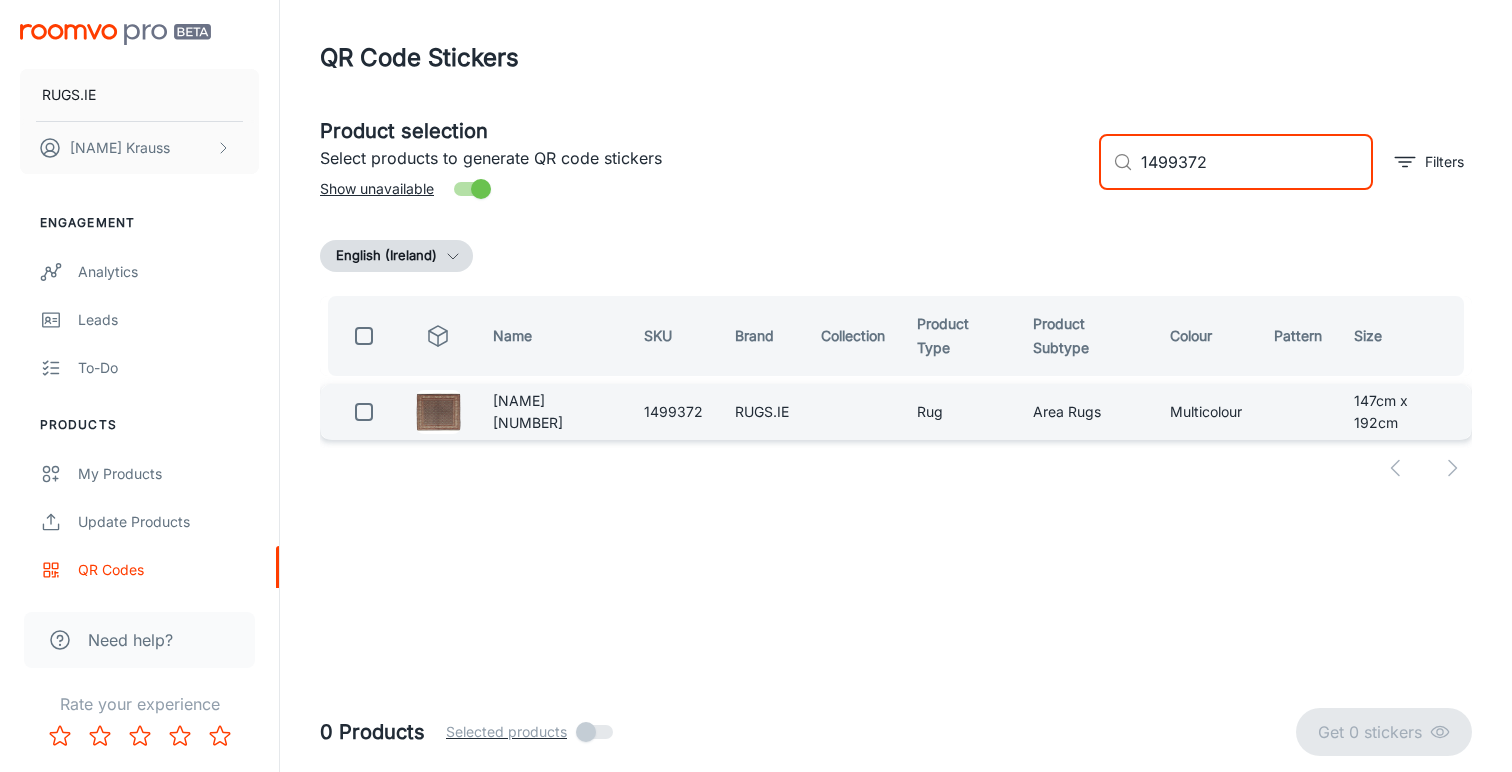 type on "1499372" 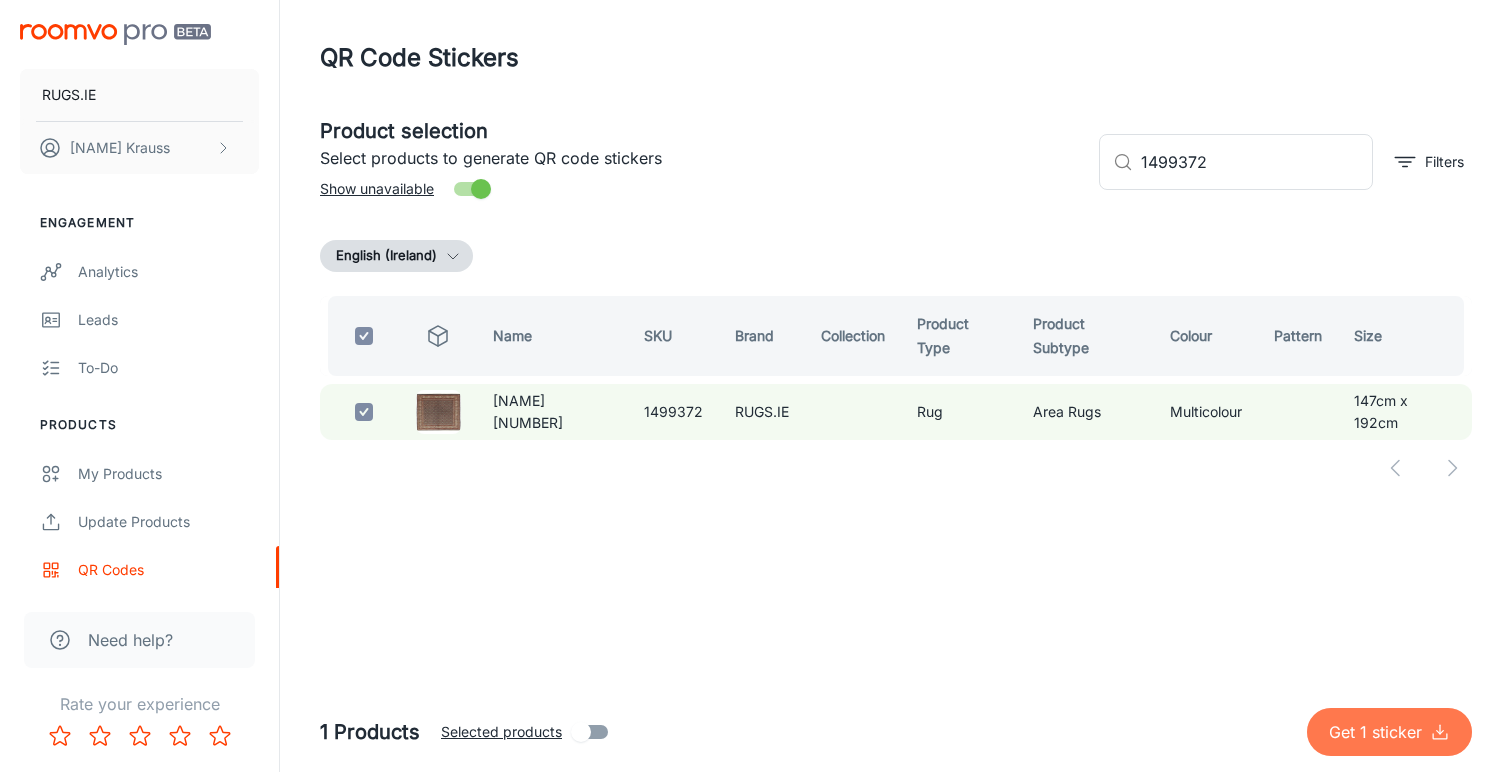 click on "Get 1 sticker" at bounding box center (1379, 732) 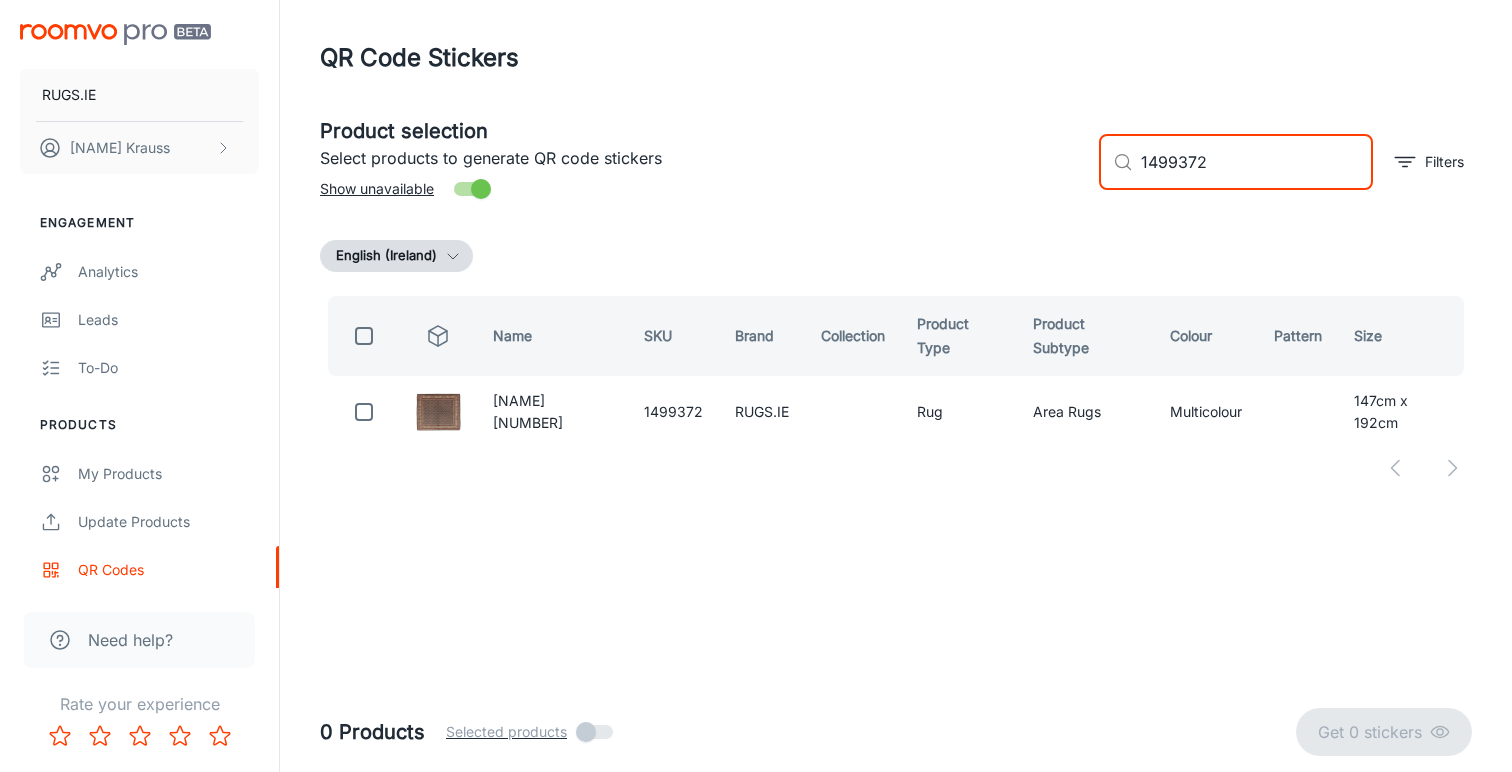 drag, startPoint x: 1252, startPoint y: 162, endPoint x: 1009, endPoint y: 137, distance: 244.28262 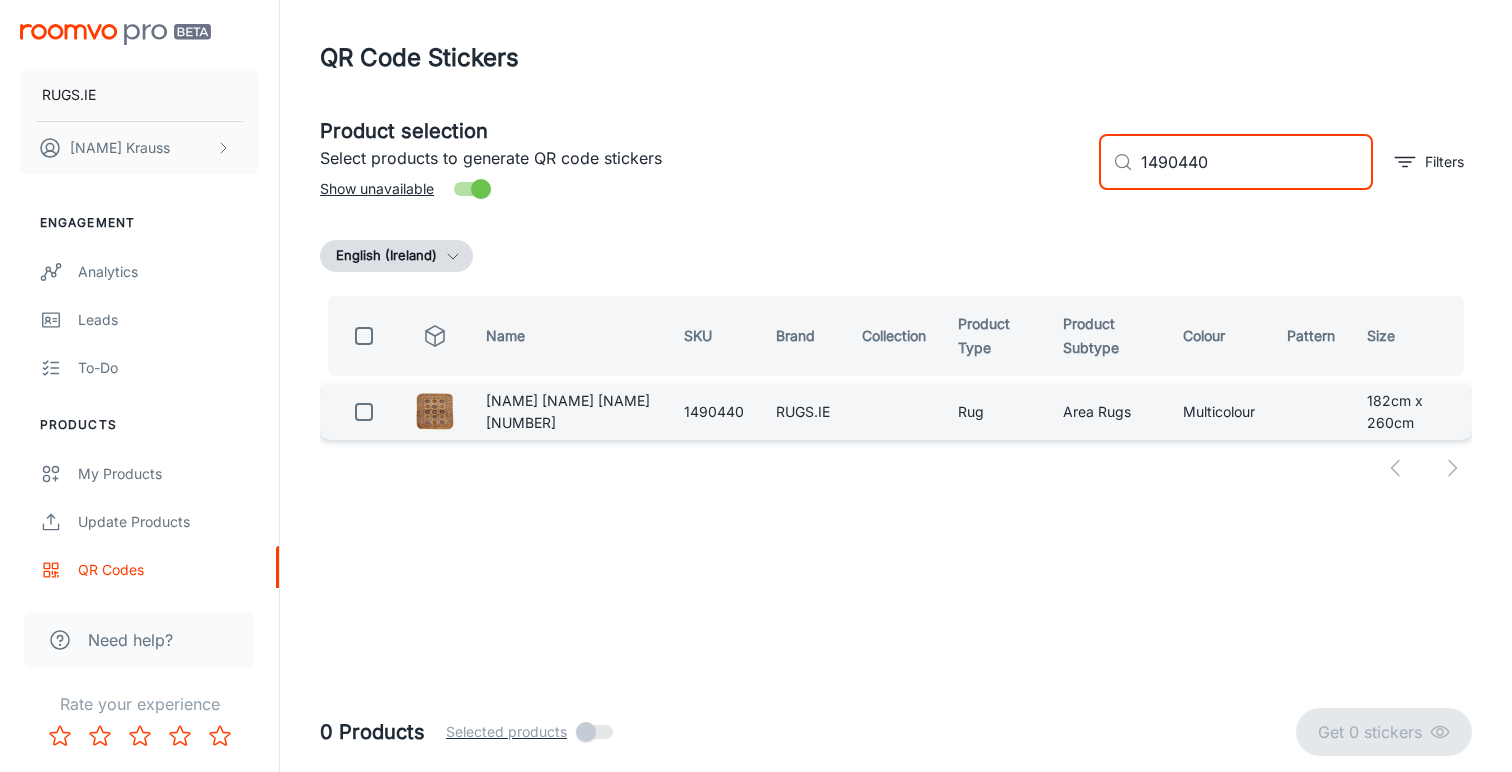 type on "1490440" 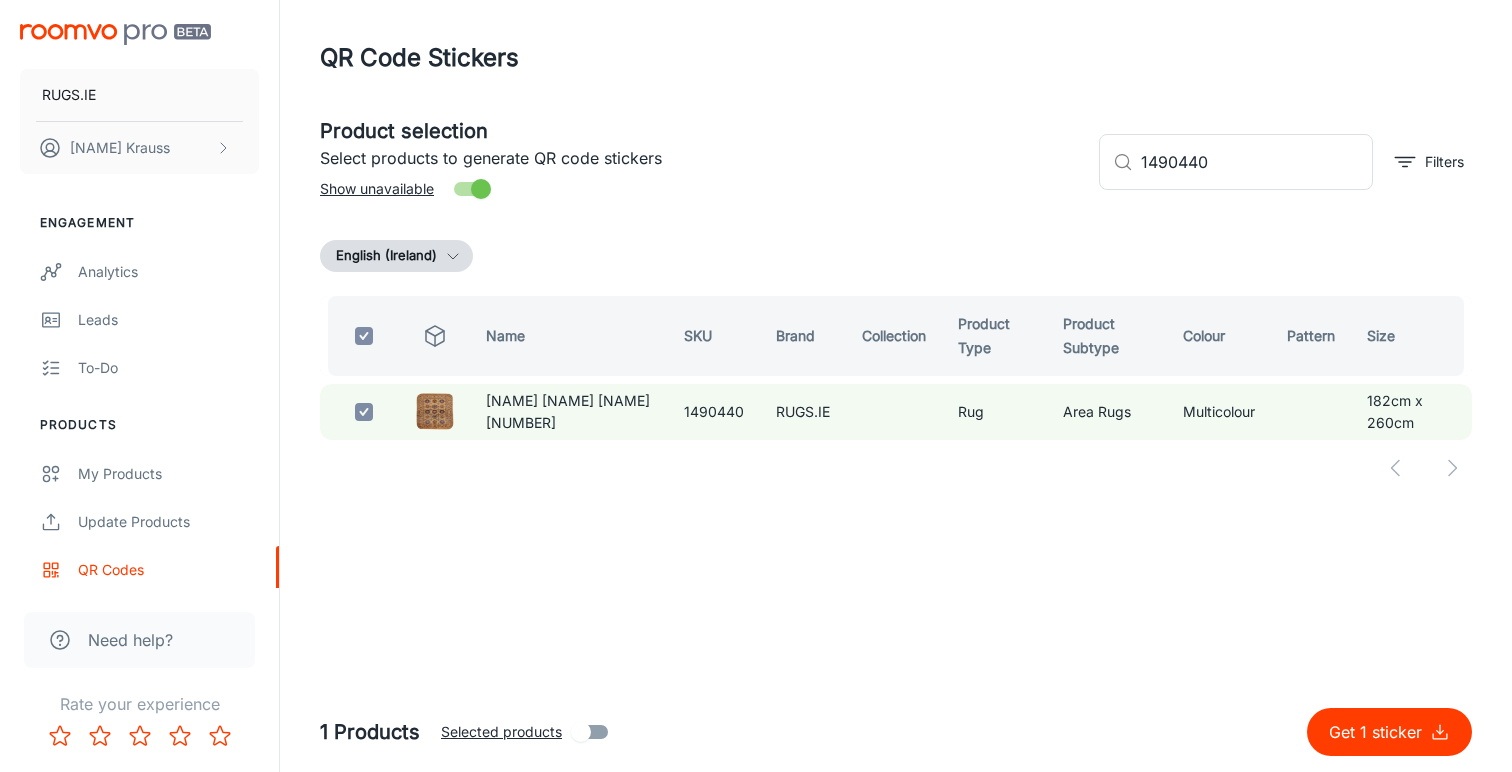 click on "Get 1 sticker" at bounding box center [1379, 732] 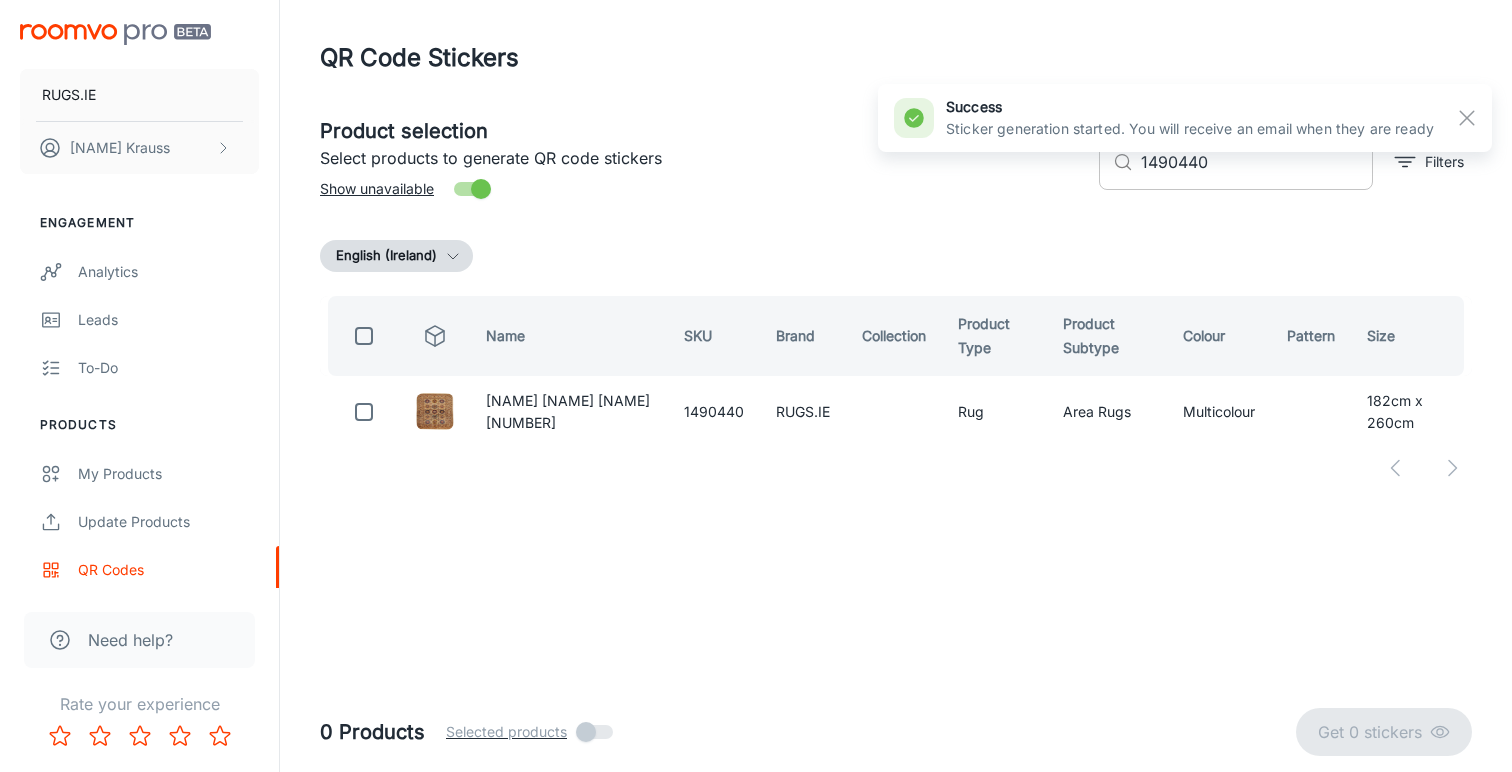 click on "1490440" at bounding box center [1257, 162] 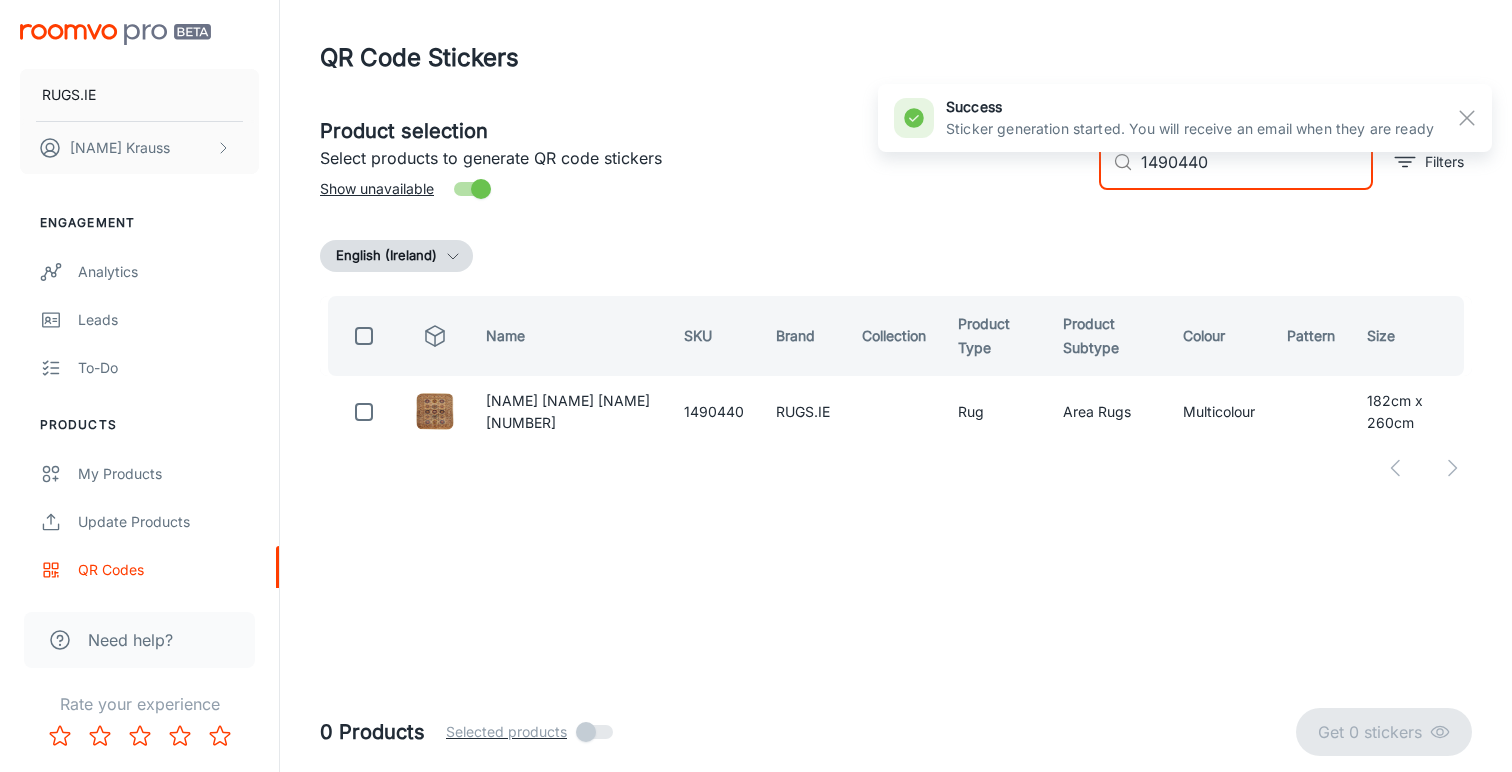 click on "1490440" at bounding box center [1257, 162] 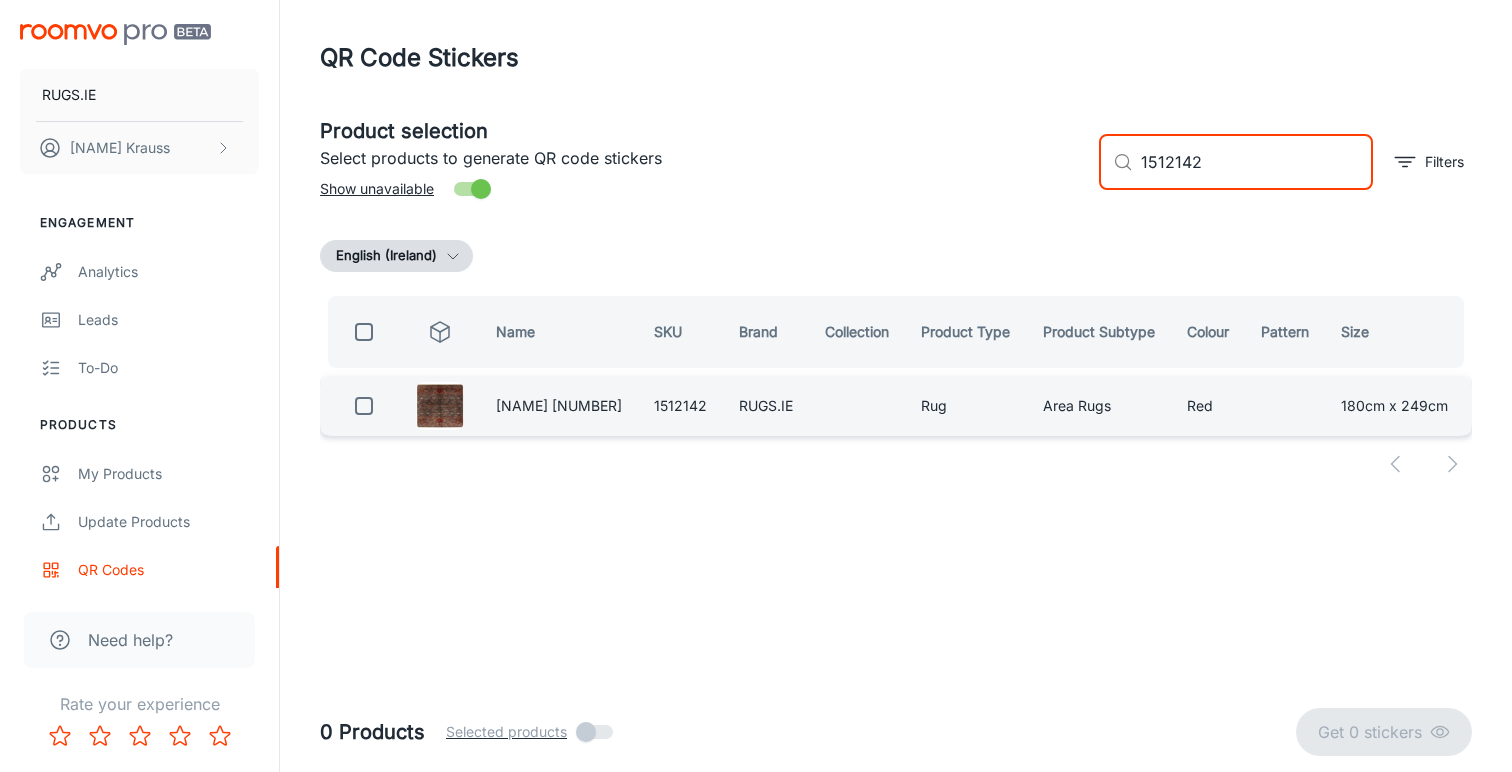 type on "1512142" 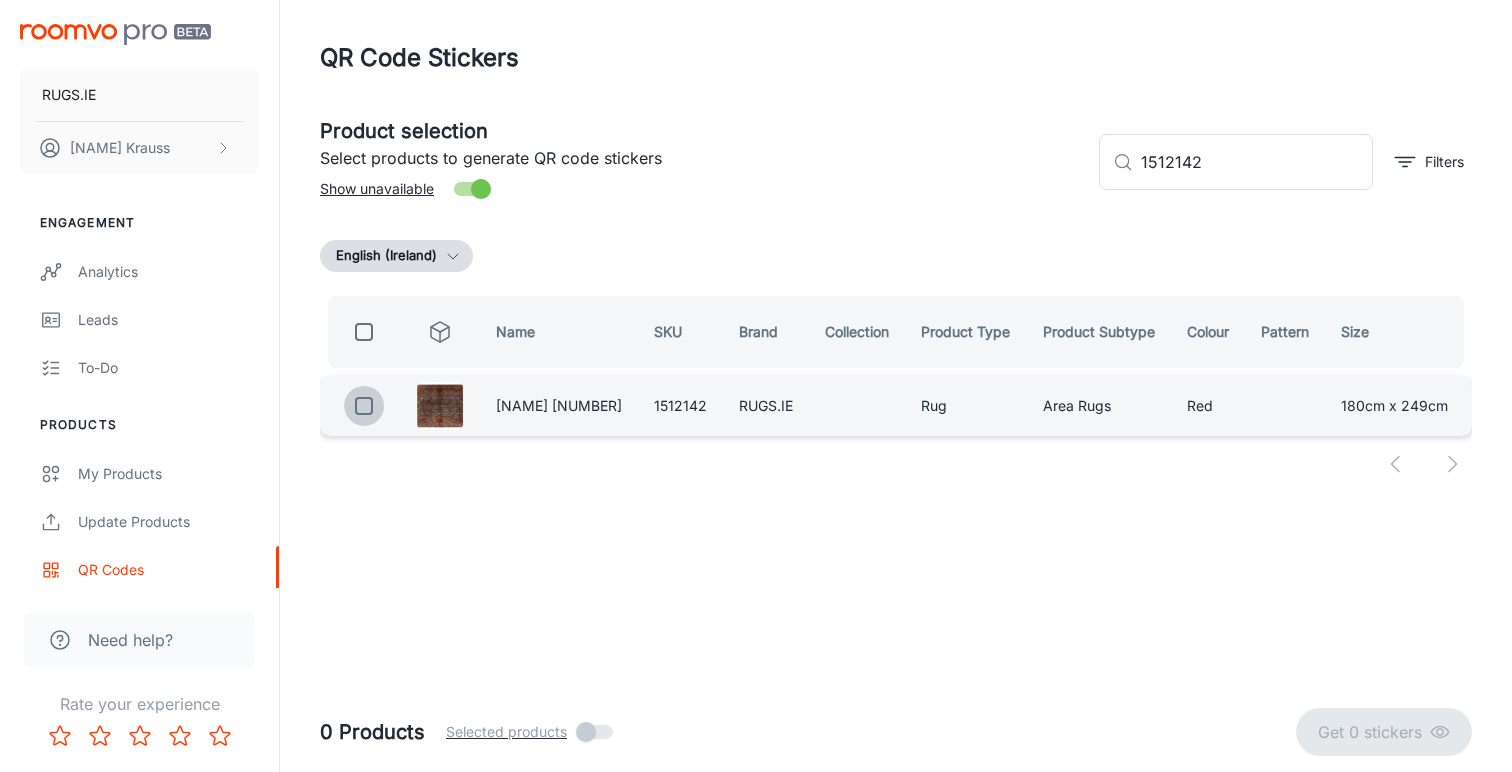 click at bounding box center [364, 406] 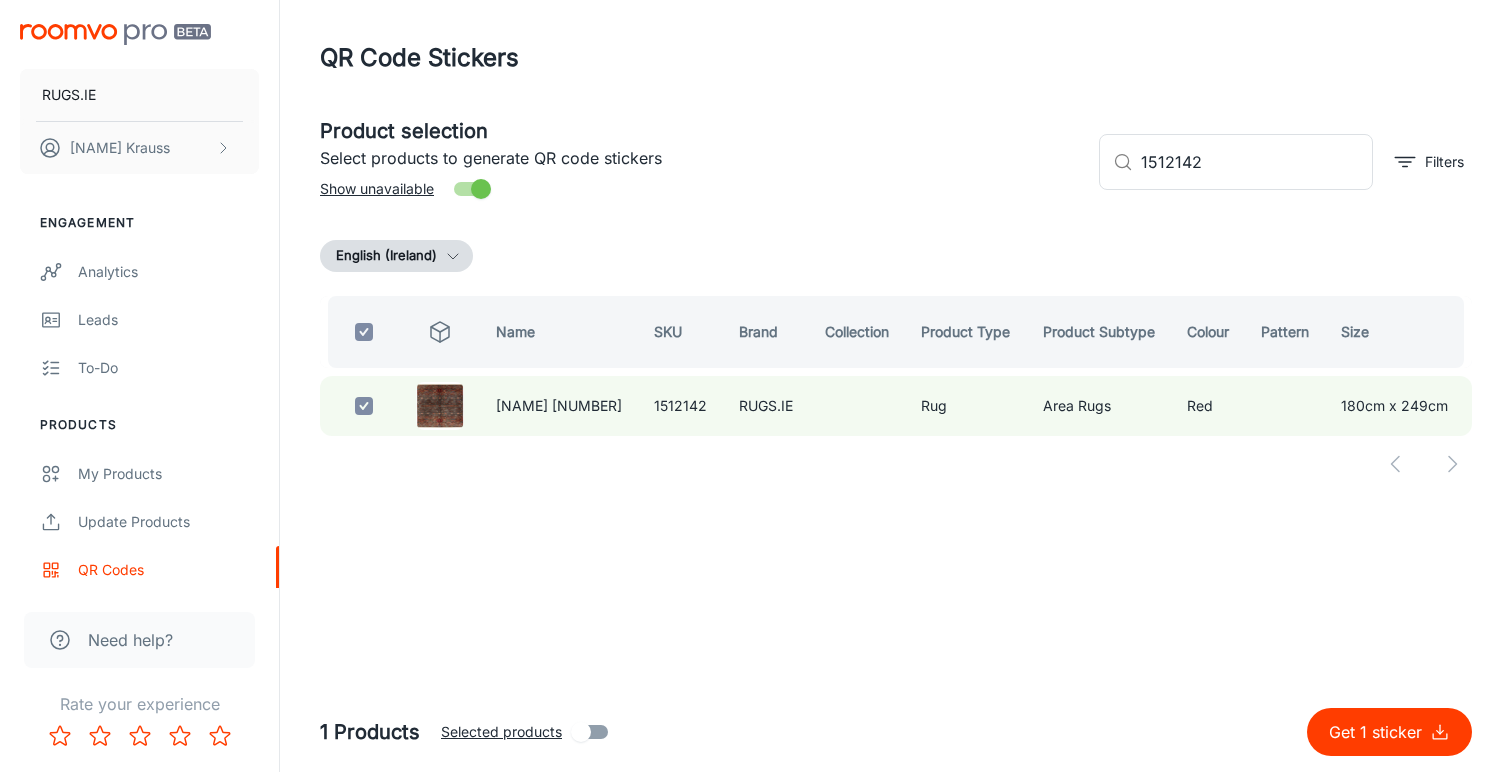 click on "Get 1 sticker" at bounding box center [1379, 732] 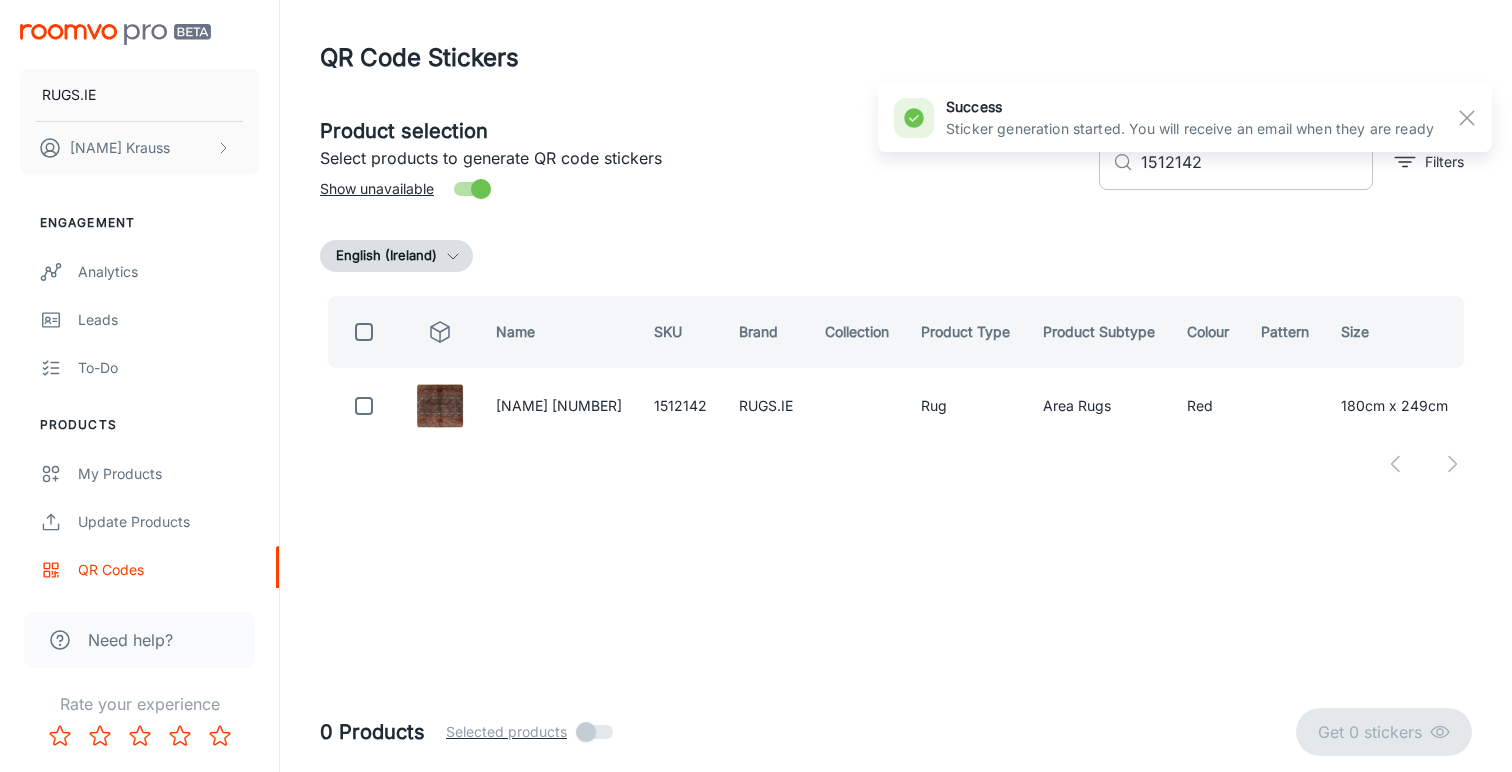 click on "1512142" at bounding box center (1257, 162) 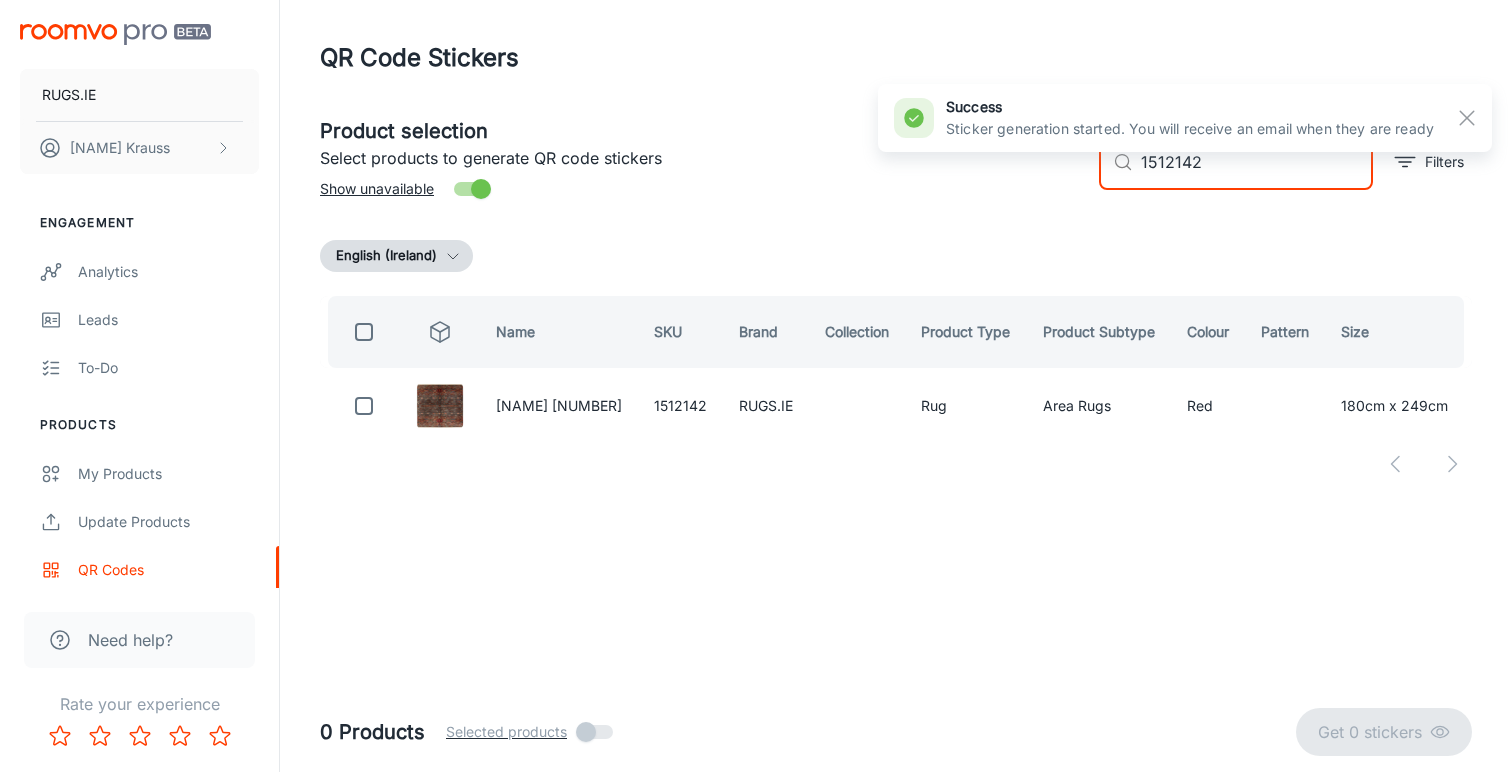 click on "1512142" at bounding box center (1257, 162) 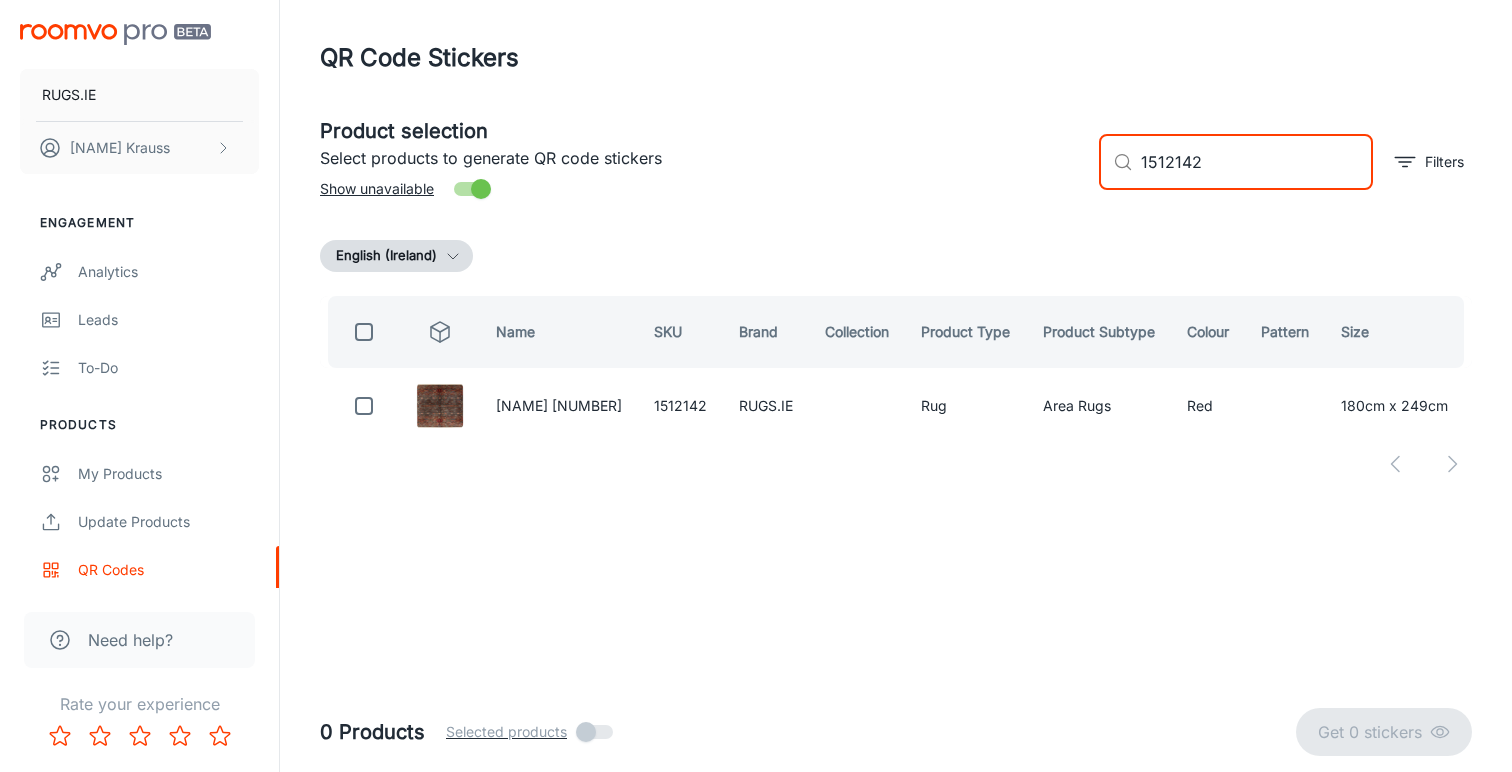 paste on "[NUMBER]" 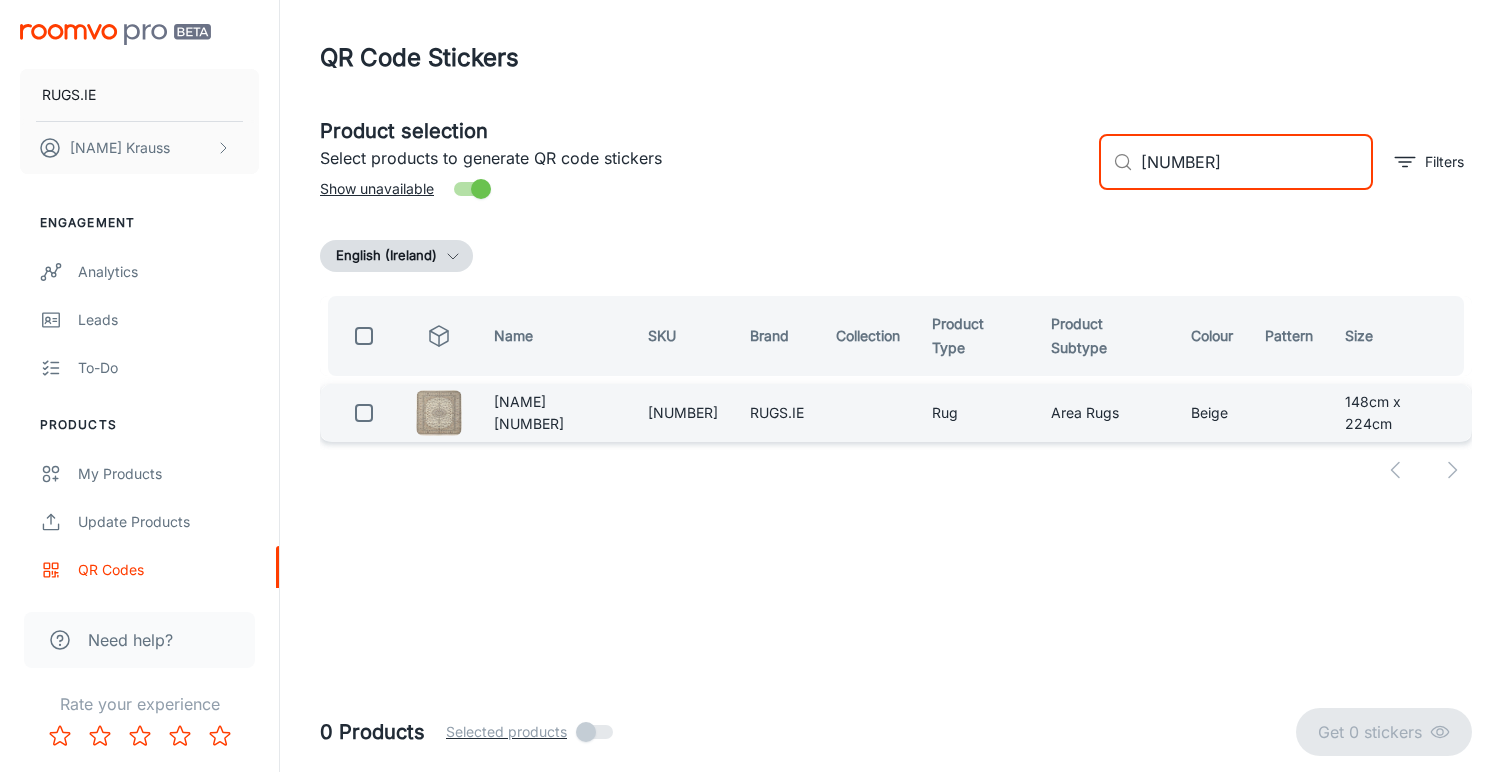 type on "[NUMBER]" 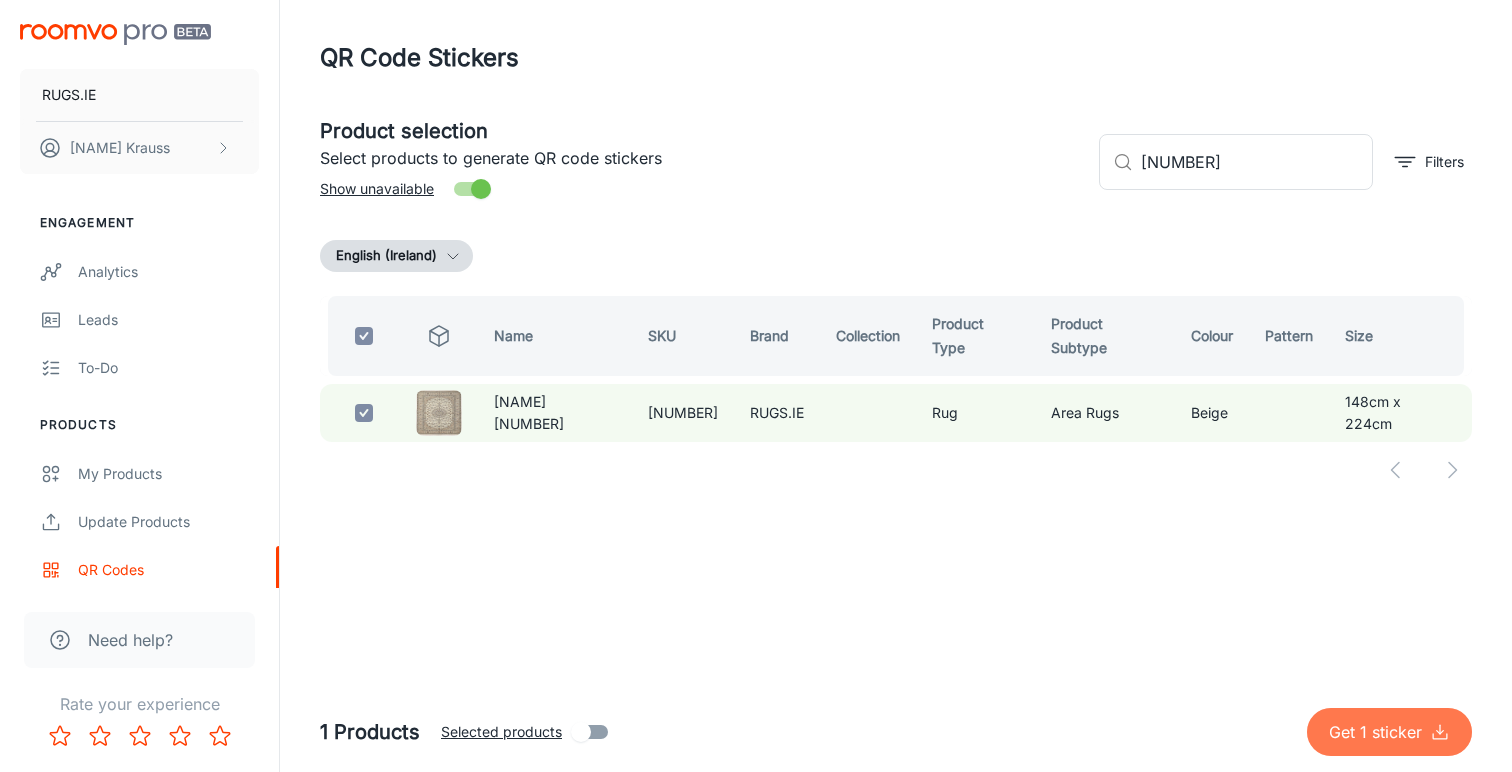 click on "Get 1 sticker" at bounding box center (1379, 732) 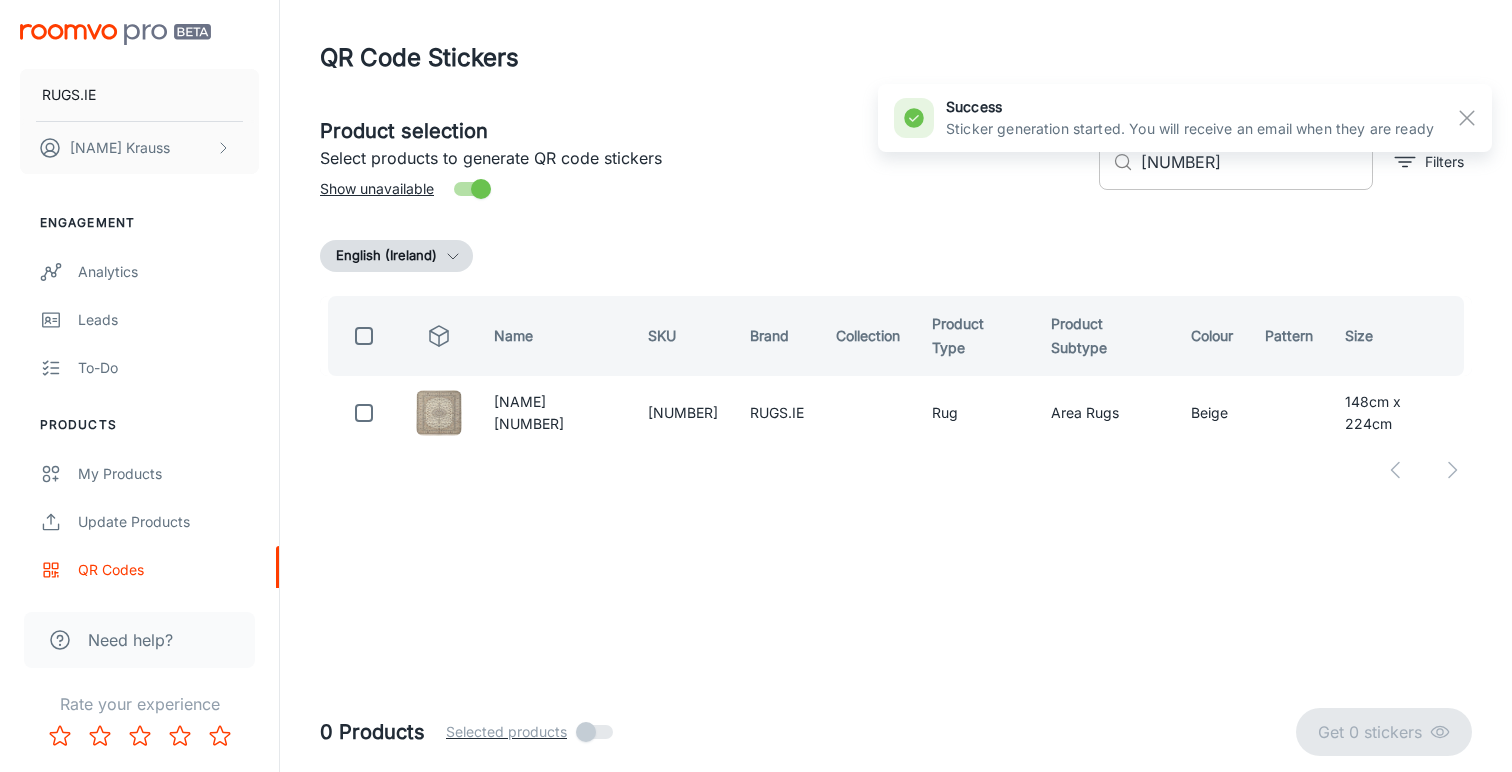 click on "[NUMBER]" at bounding box center [1257, 162] 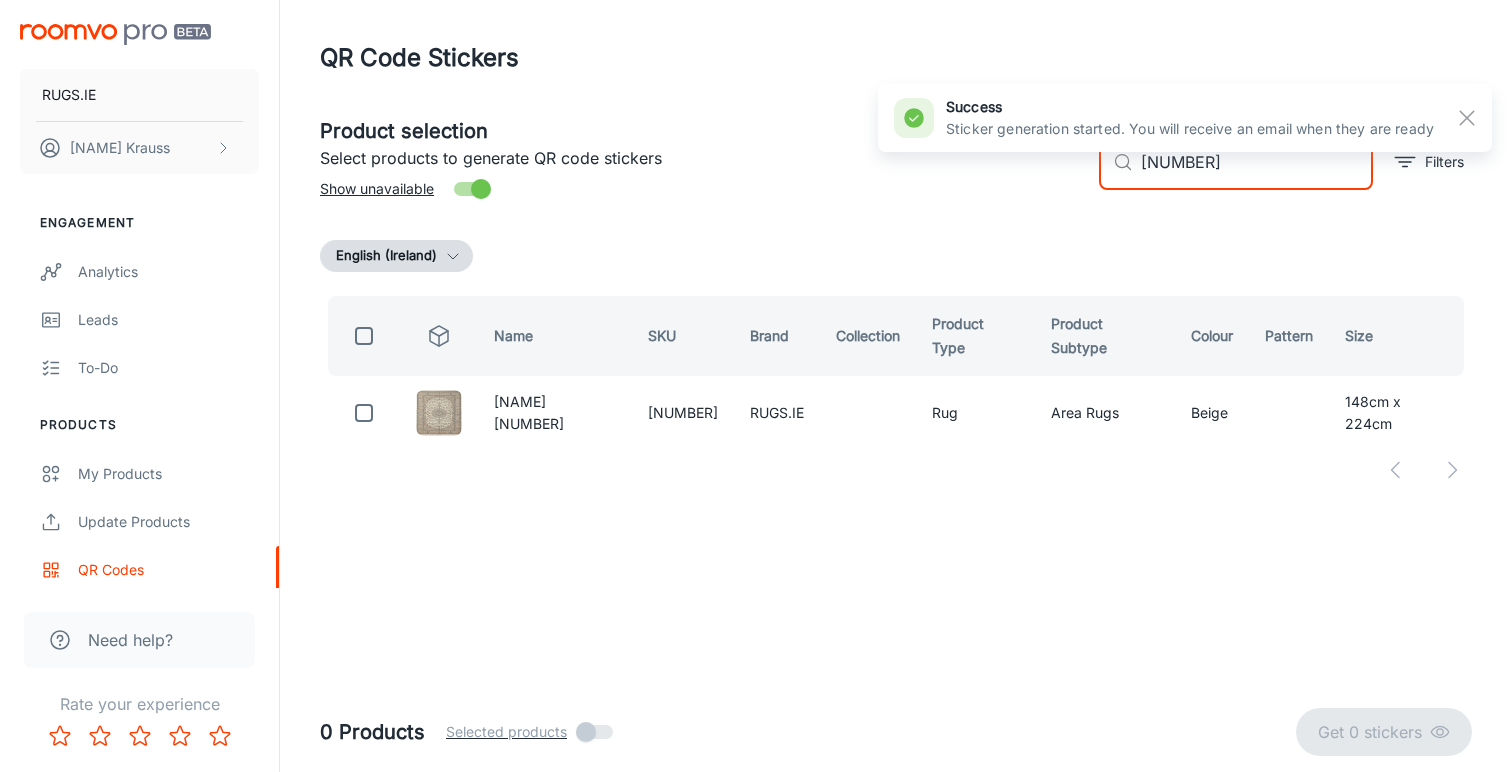 click on "[NUMBER]" at bounding box center [1257, 162] 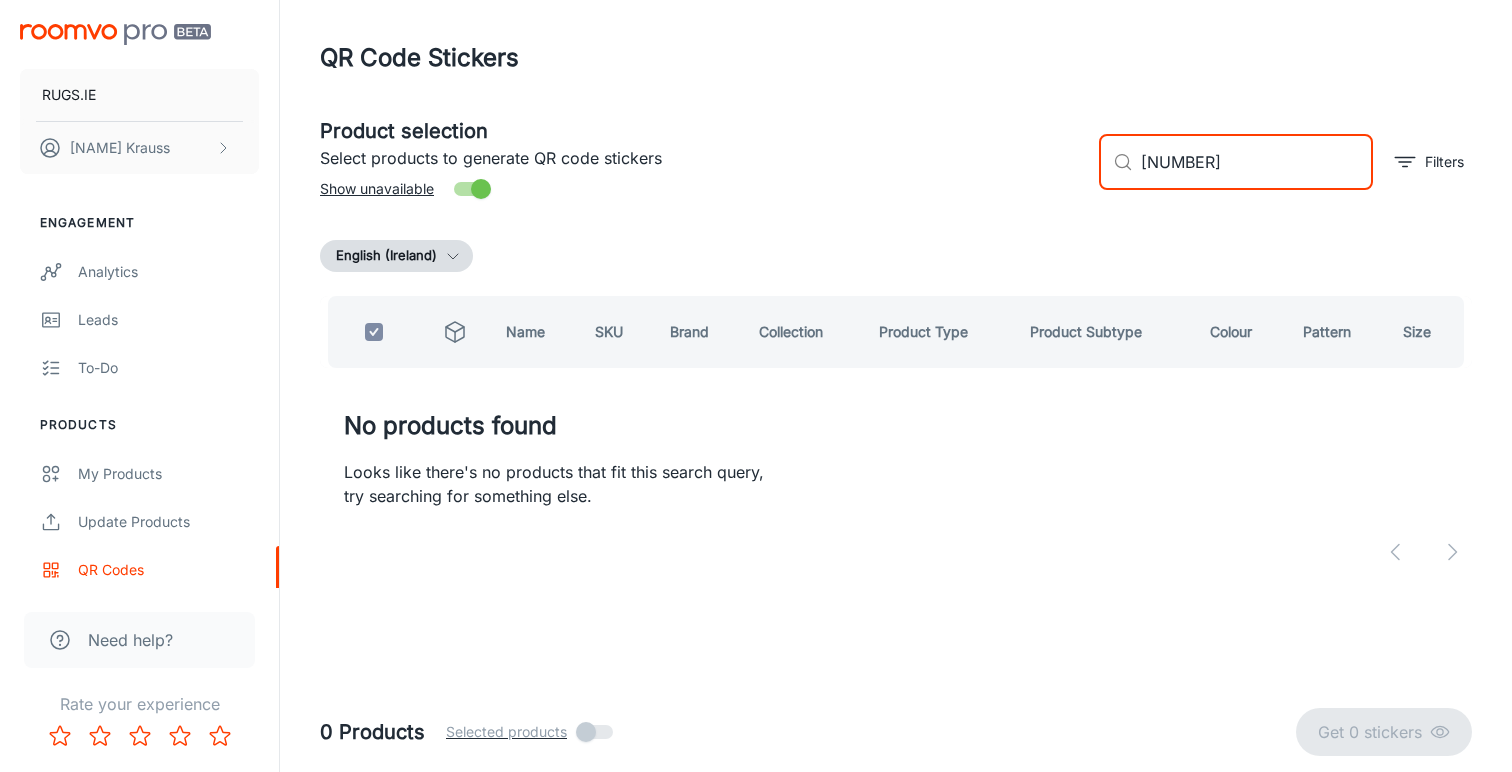 drag, startPoint x: 1216, startPoint y: 164, endPoint x: 1087, endPoint y: 162, distance: 129.0155 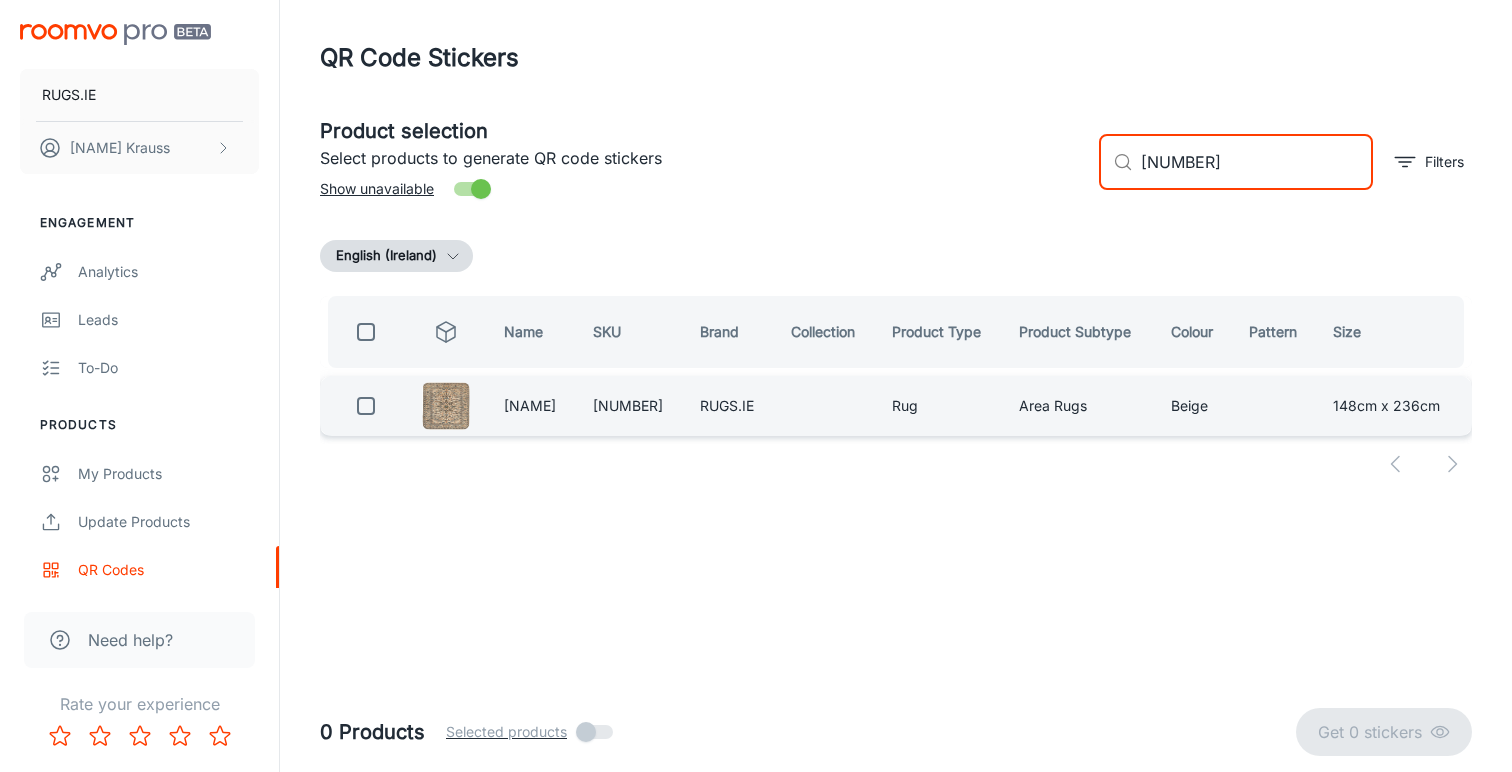 type on "[NUMBER]" 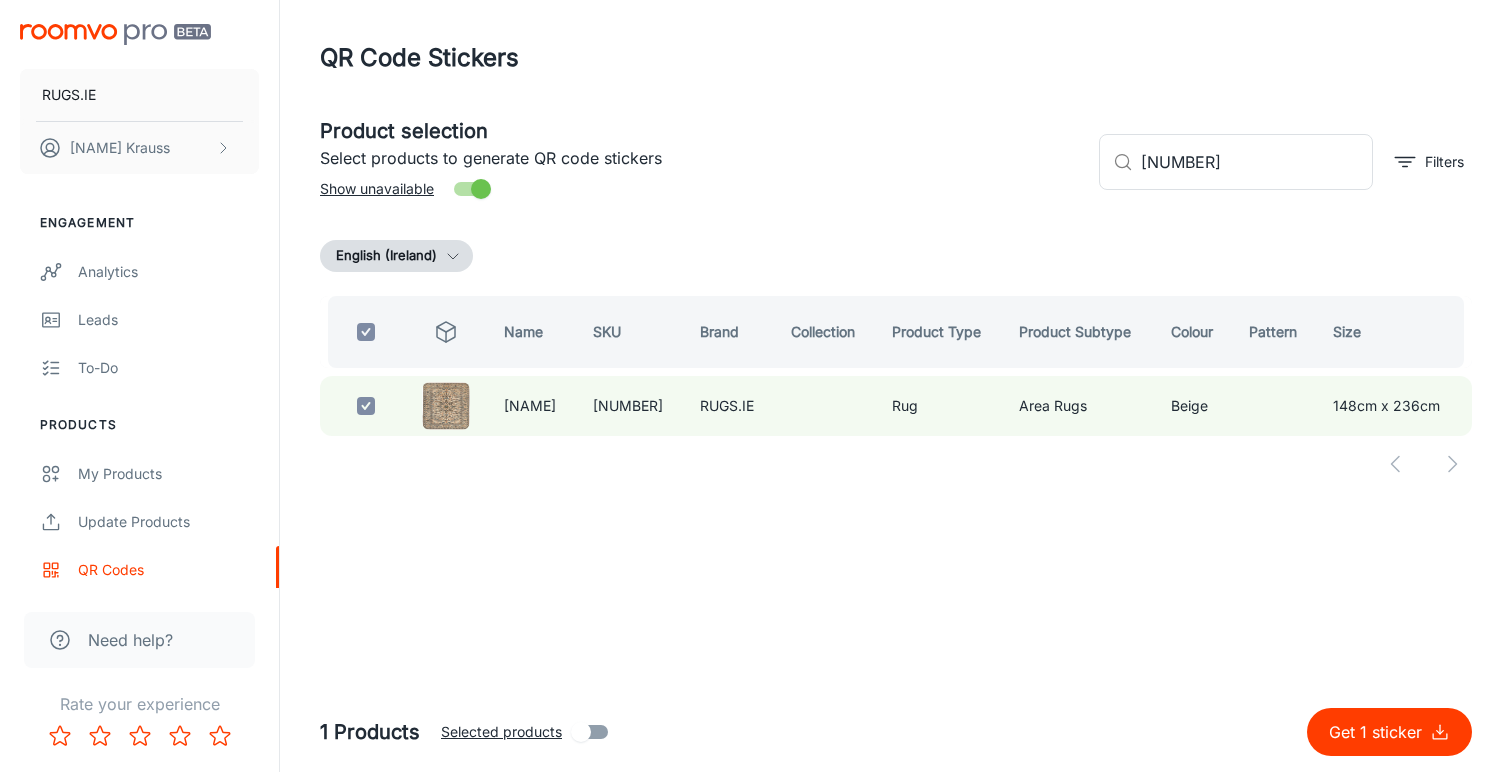 click on "Get 1 sticker" at bounding box center (1379, 732) 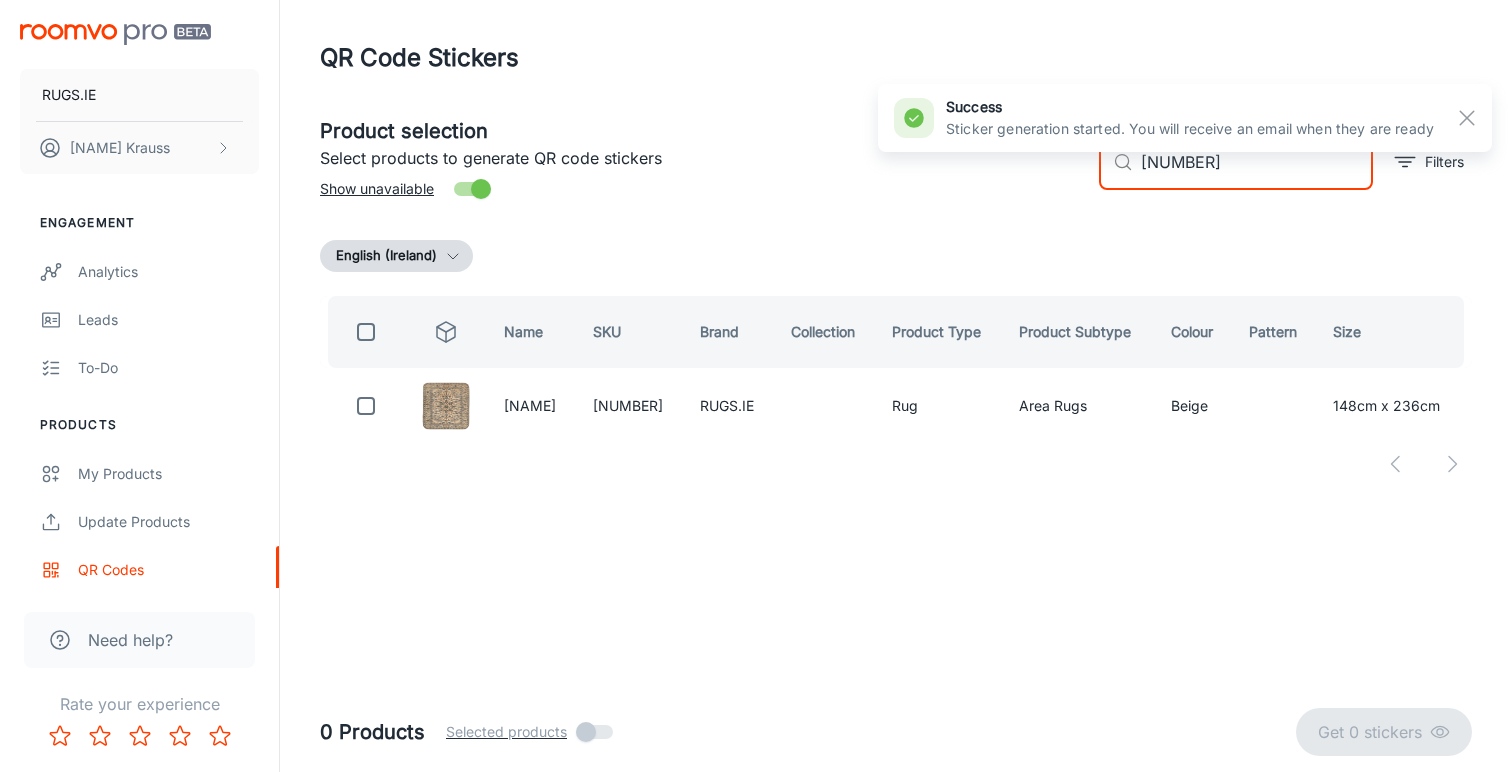 drag, startPoint x: 1219, startPoint y: 163, endPoint x: 1118, endPoint y: 159, distance: 101.07918 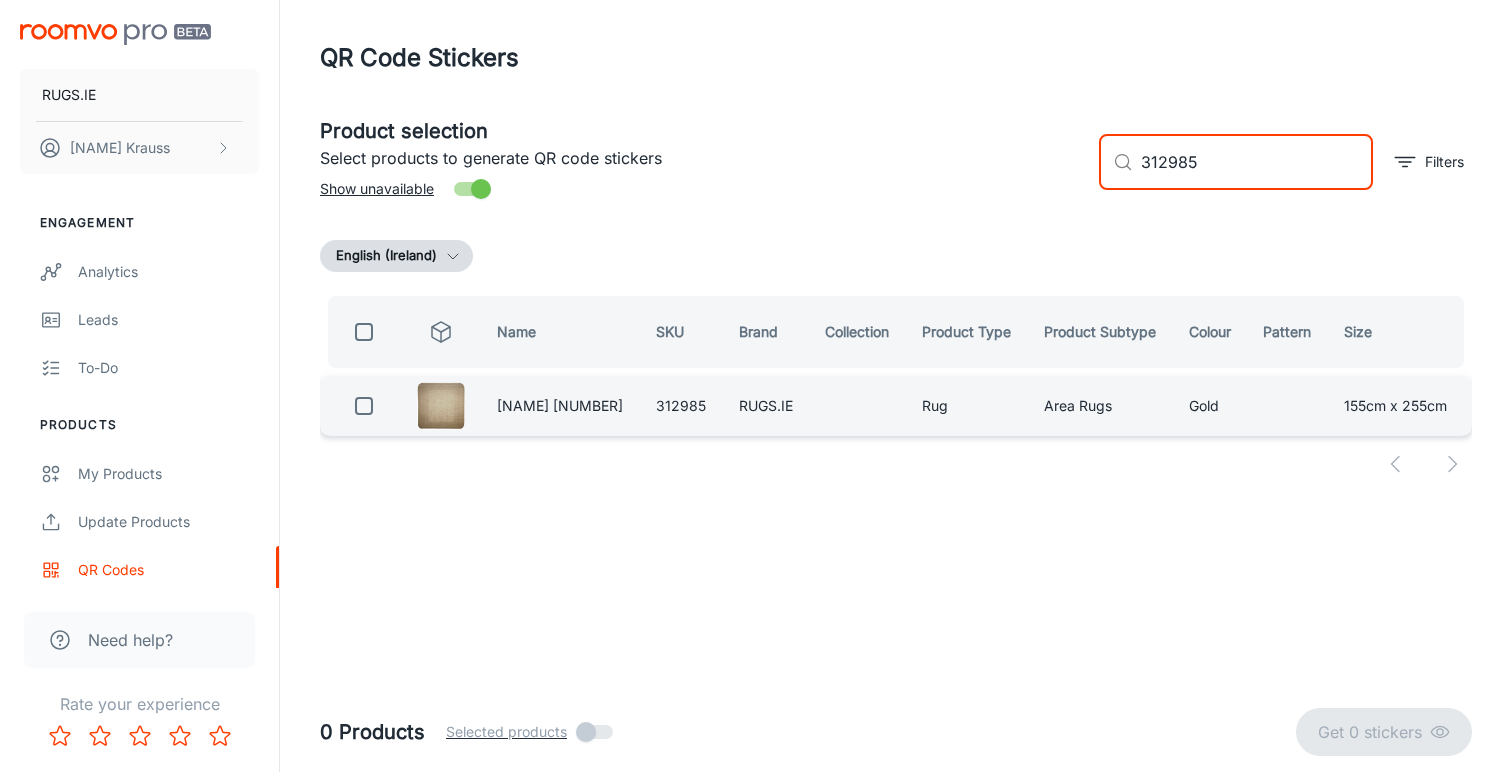 type on "312985" 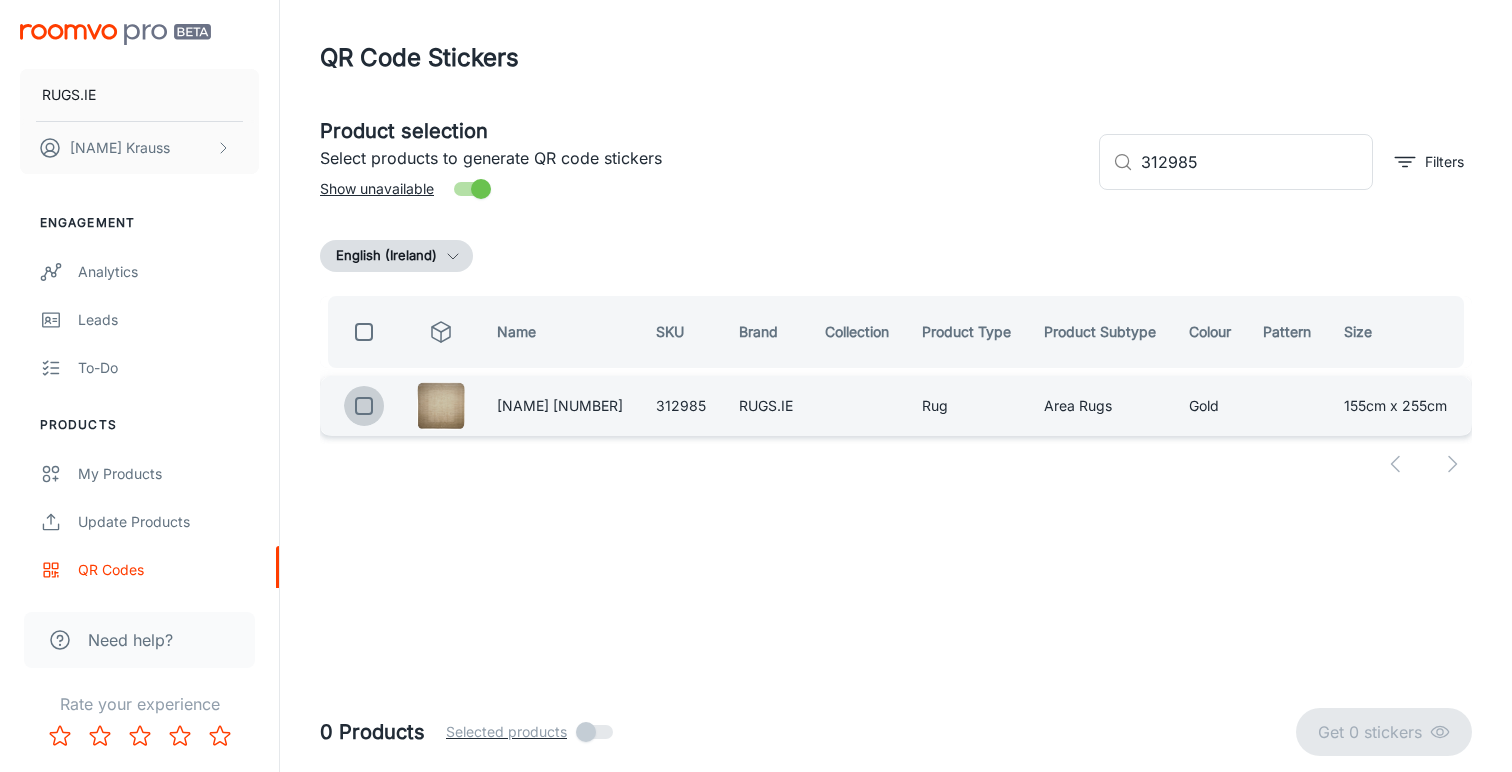 click at bounding box center (364, 406) 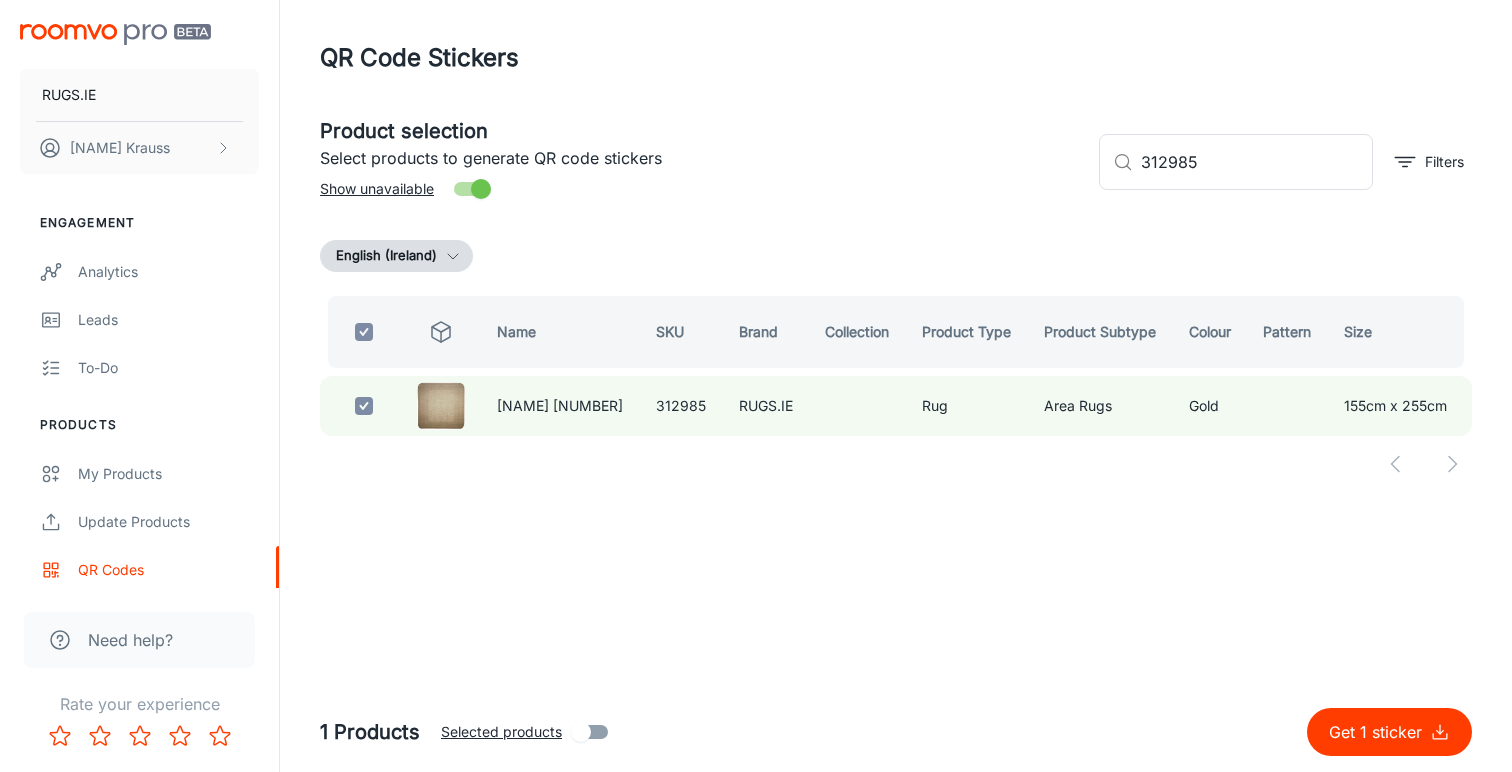 click on "Get 1 sticker" at bounding box center (1379, 732) 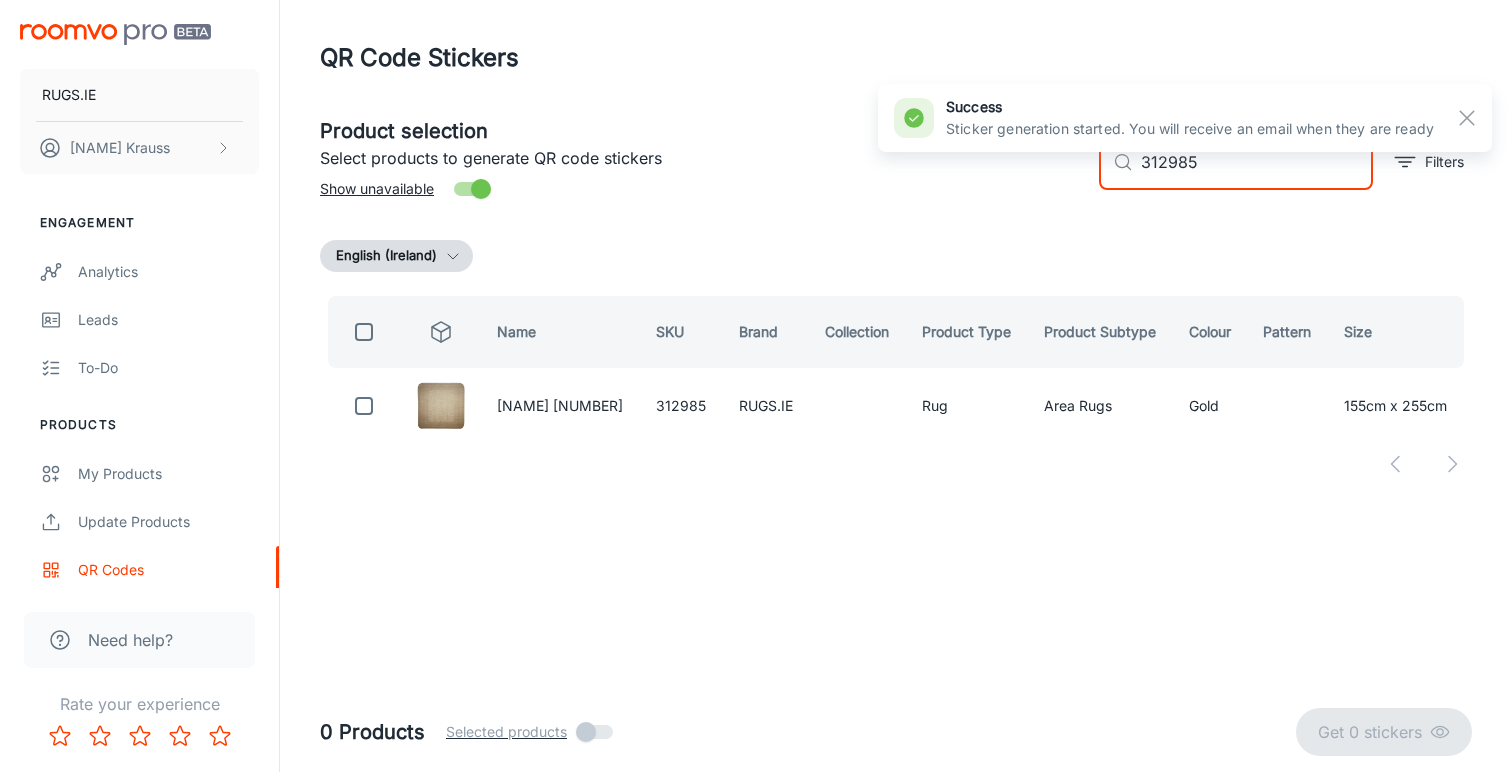 drag, startPoint x: 1199, startPoint y: 164, endPoint x: 1122, endPoint y: 162, distance: 77.02597 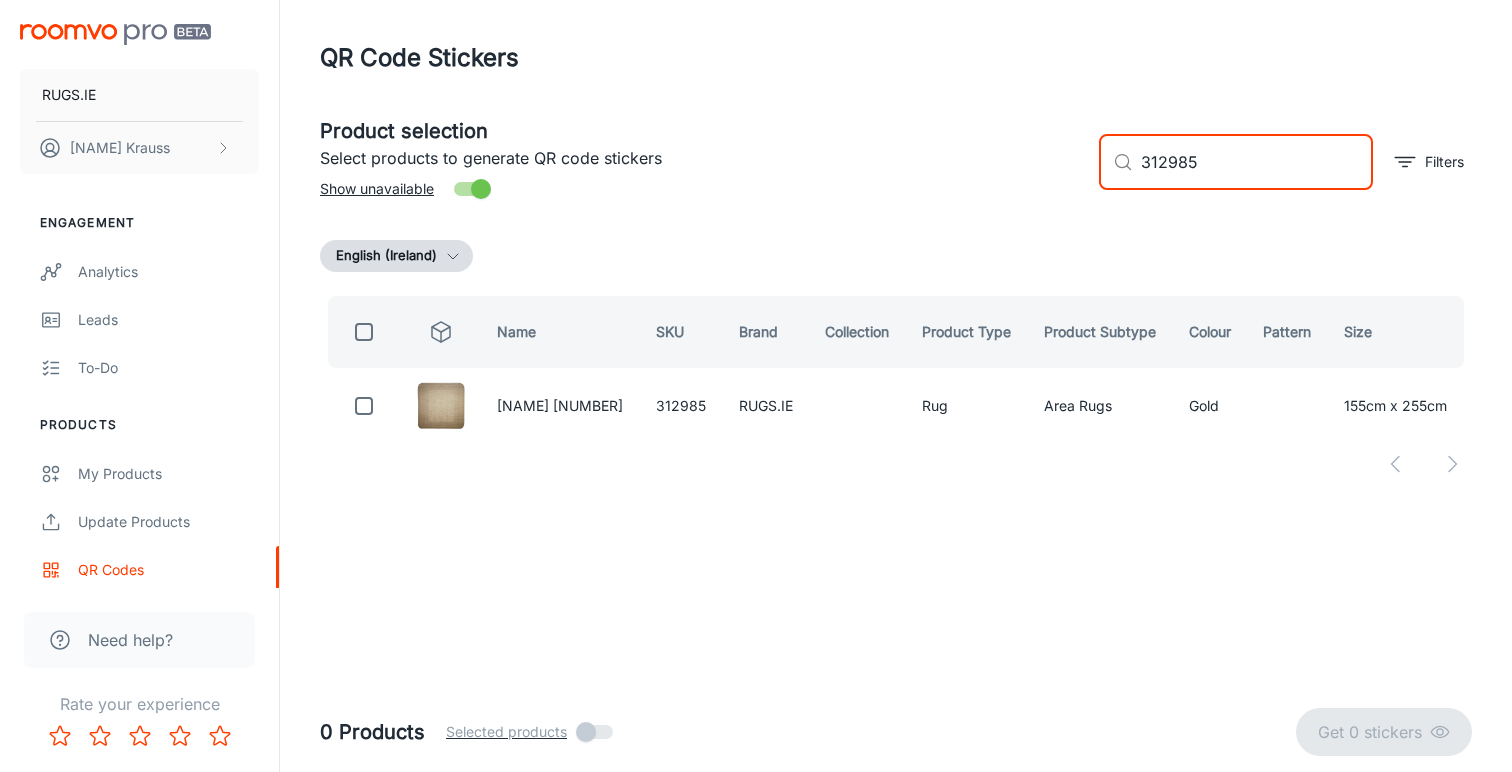 paste on "1491289" 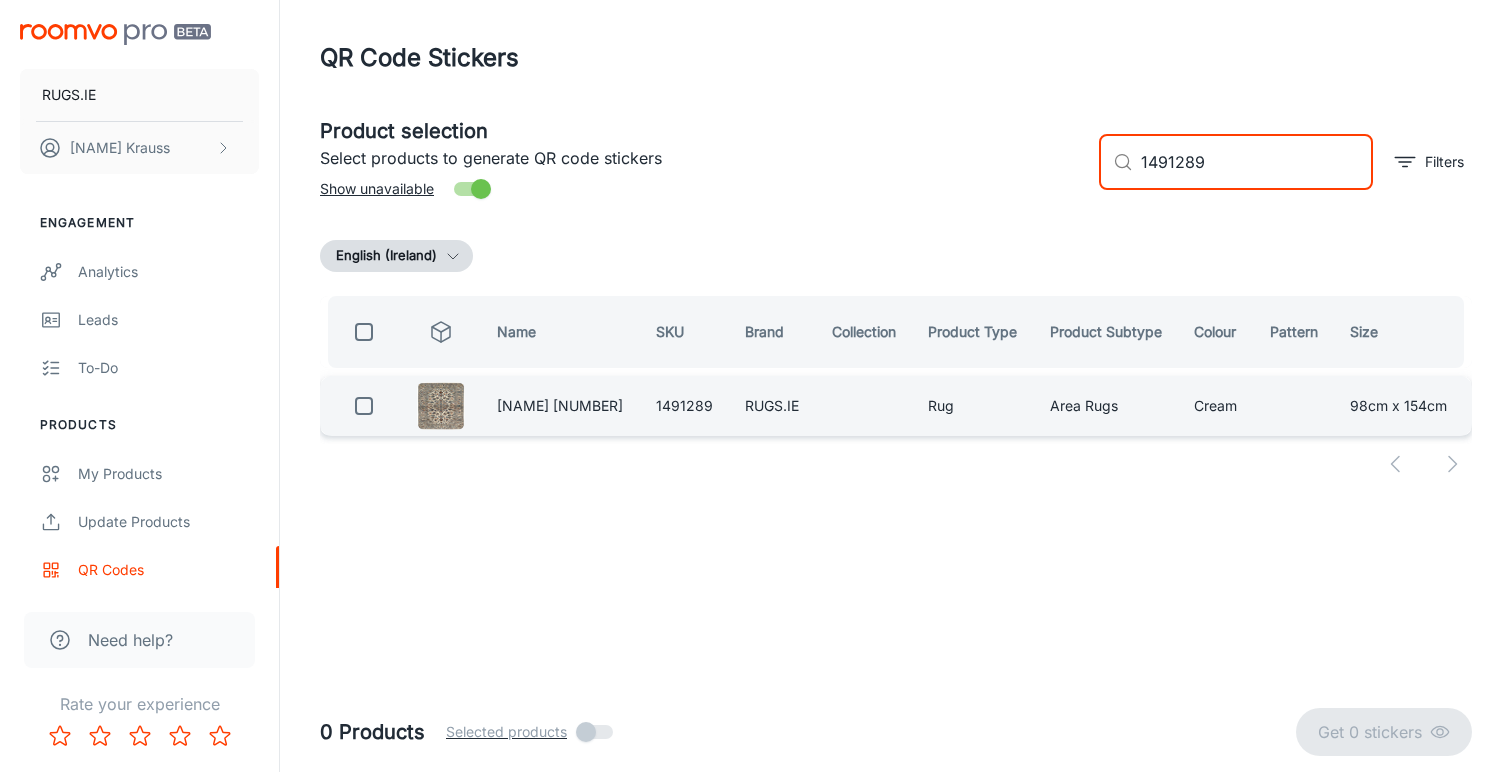 type on "1491289" 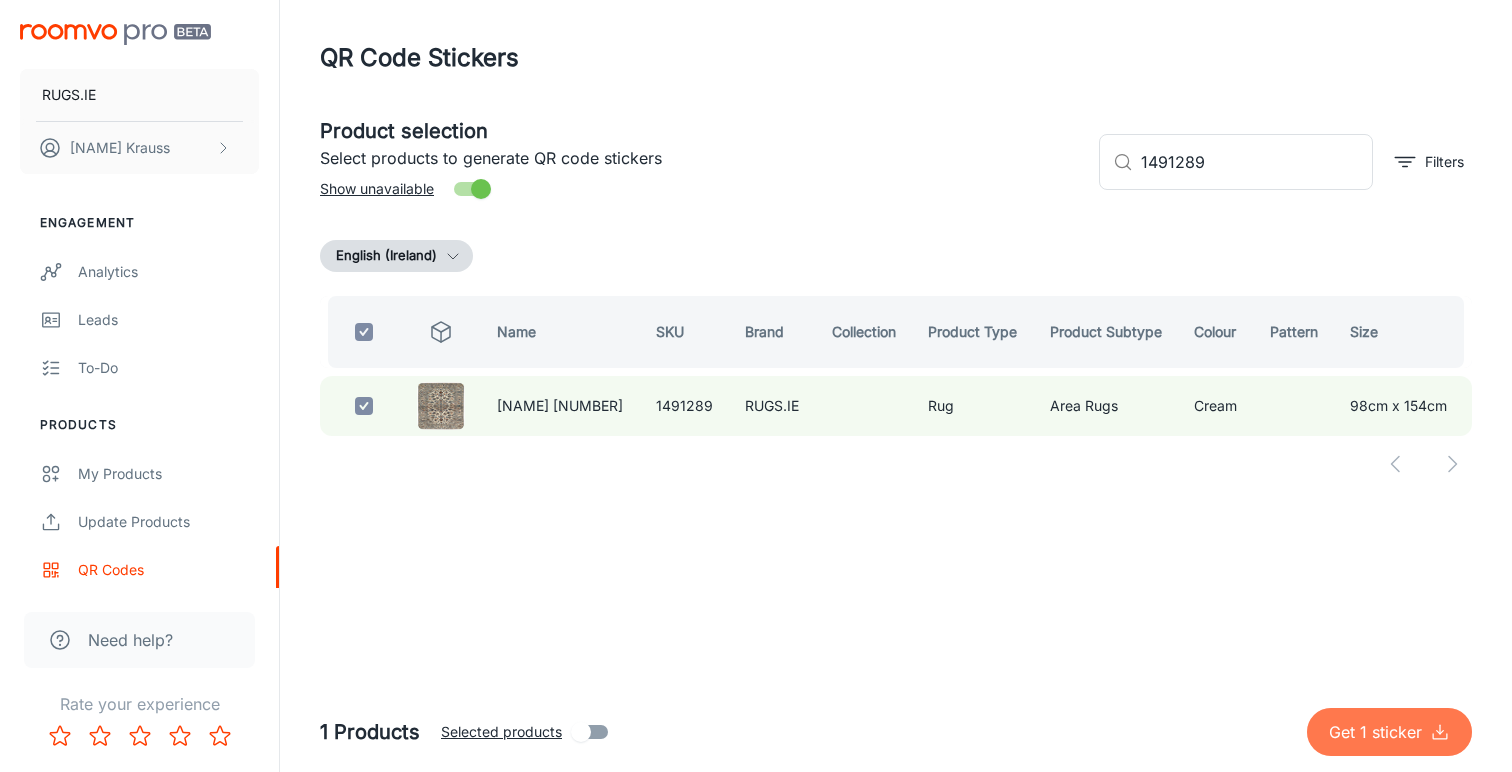 click on "Get 1 sticker" at bounding box center [1379, 732] 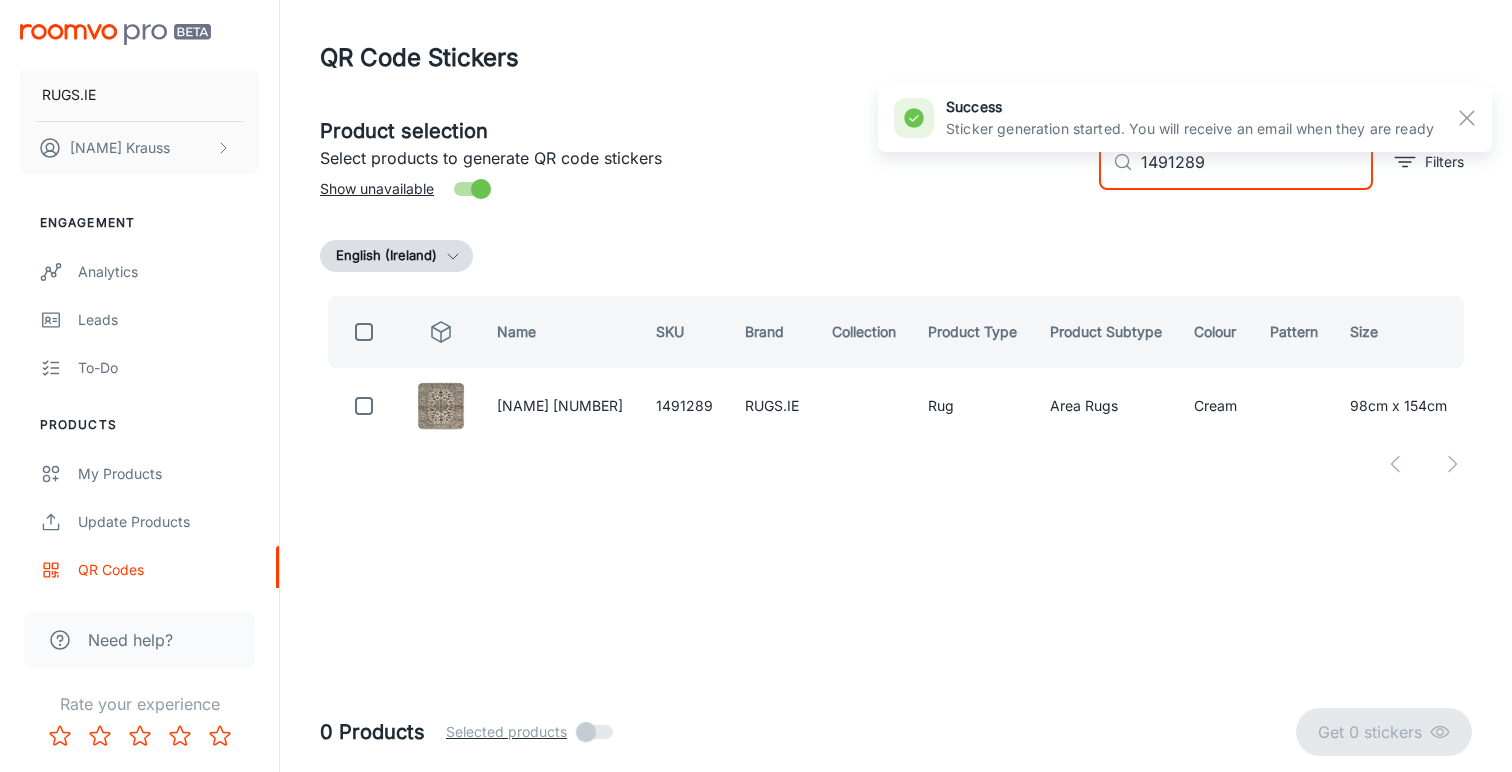 drag, startPoint x: 1219, startPoint y: 172, endPoint x: 1089, endPoint y: 167, distance: 130.09612 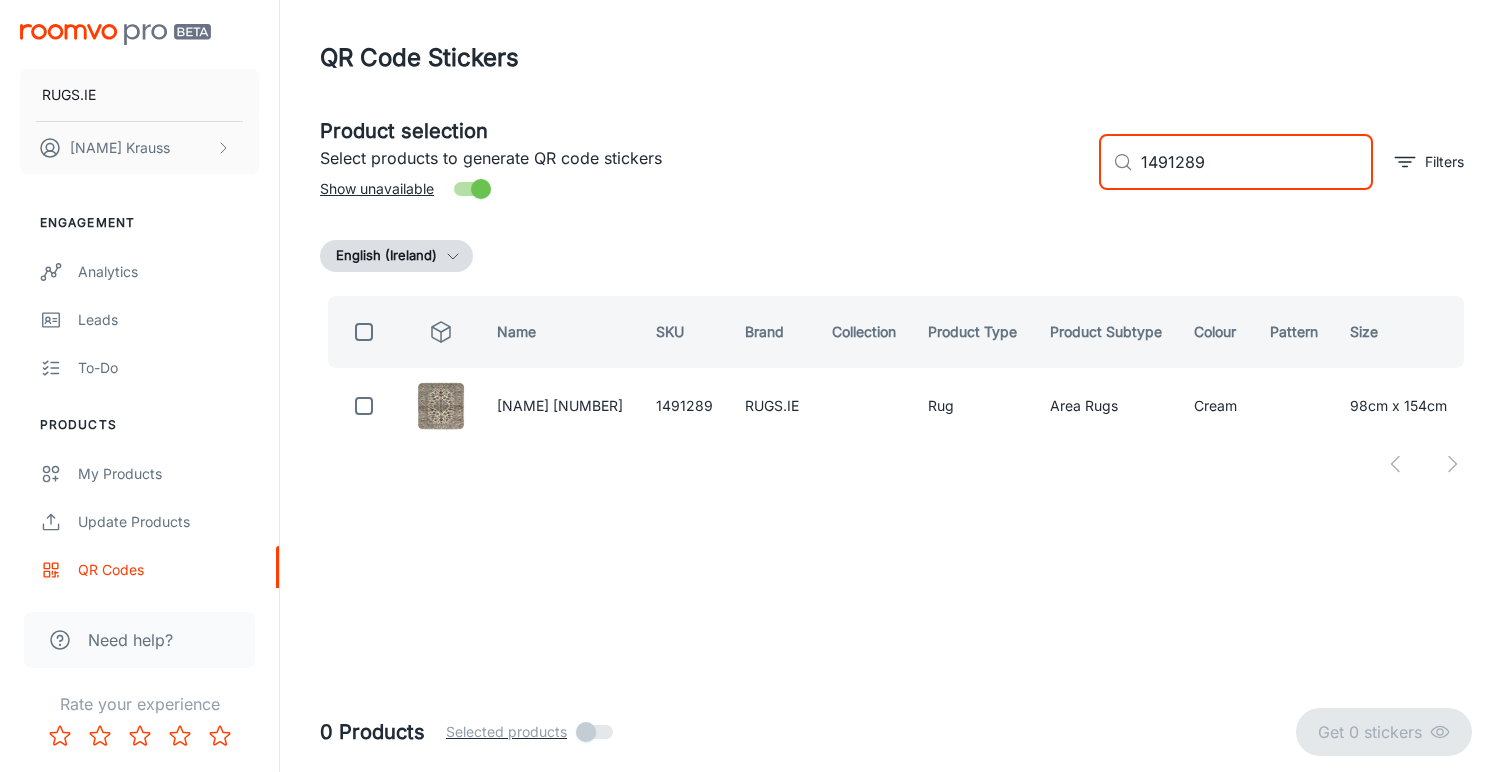 paste on "99987" 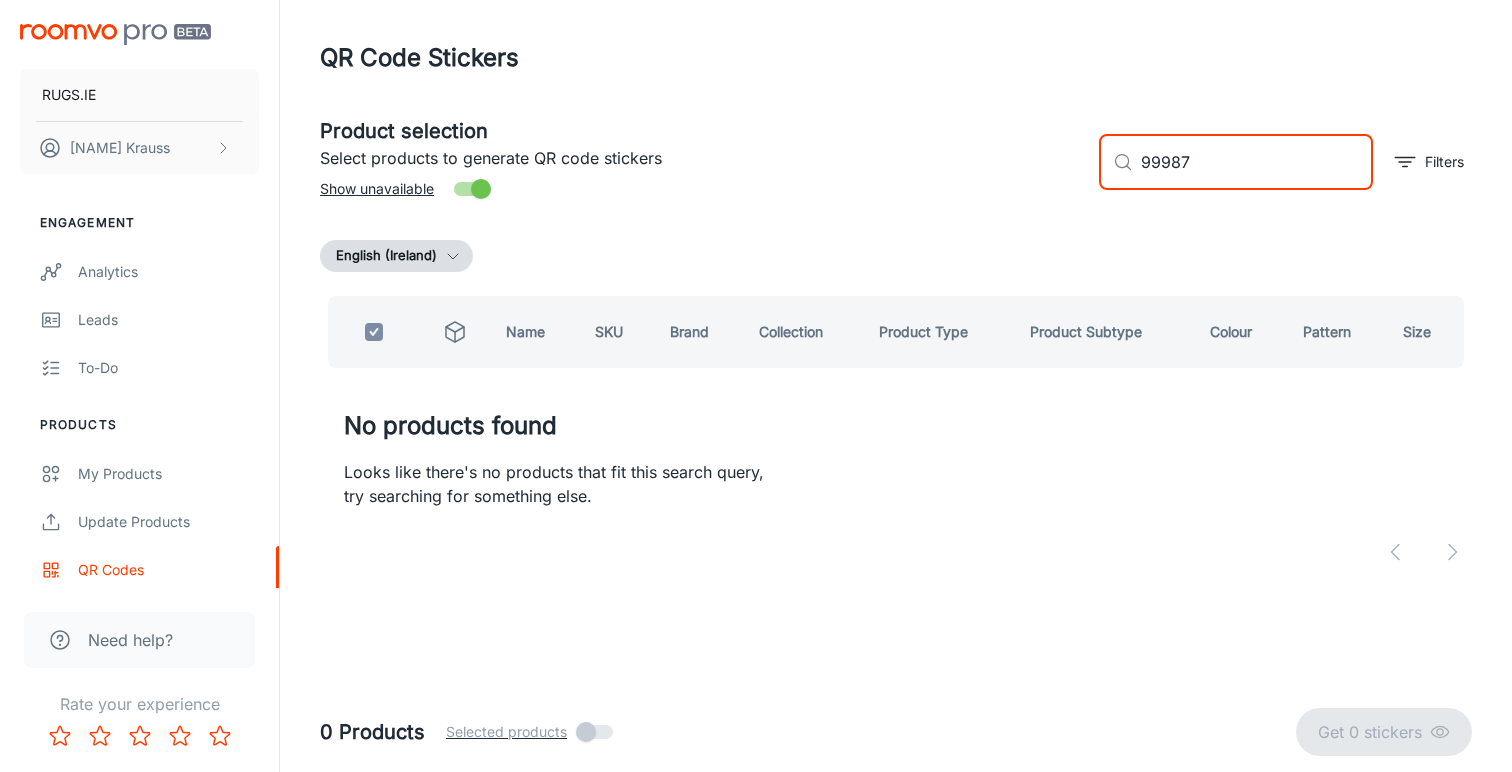 drag, startPoint x: 1227, startPoint y: 153, endPoint x: 1022, endPoint y: 153, distance: 205 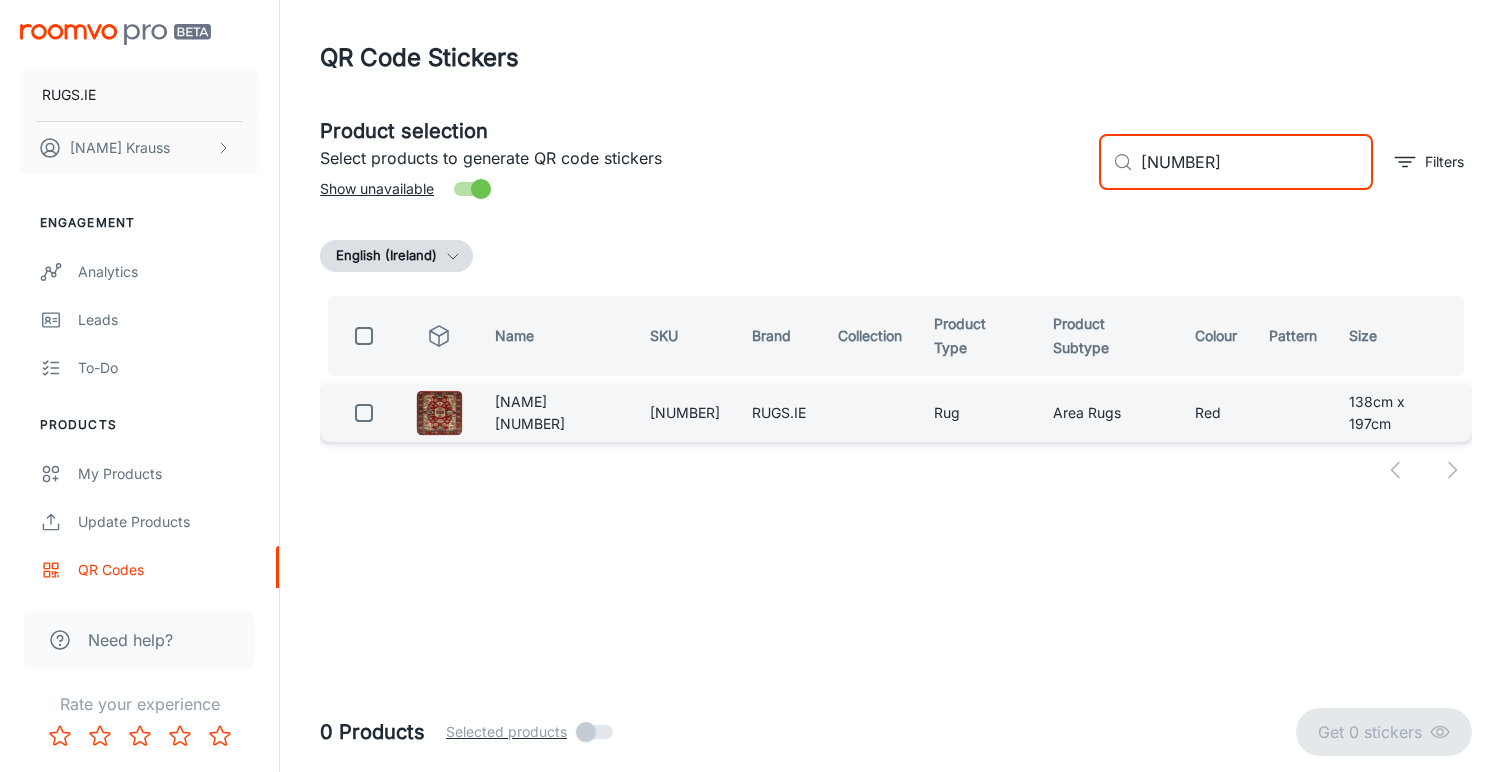 type on "[NUMBER]" 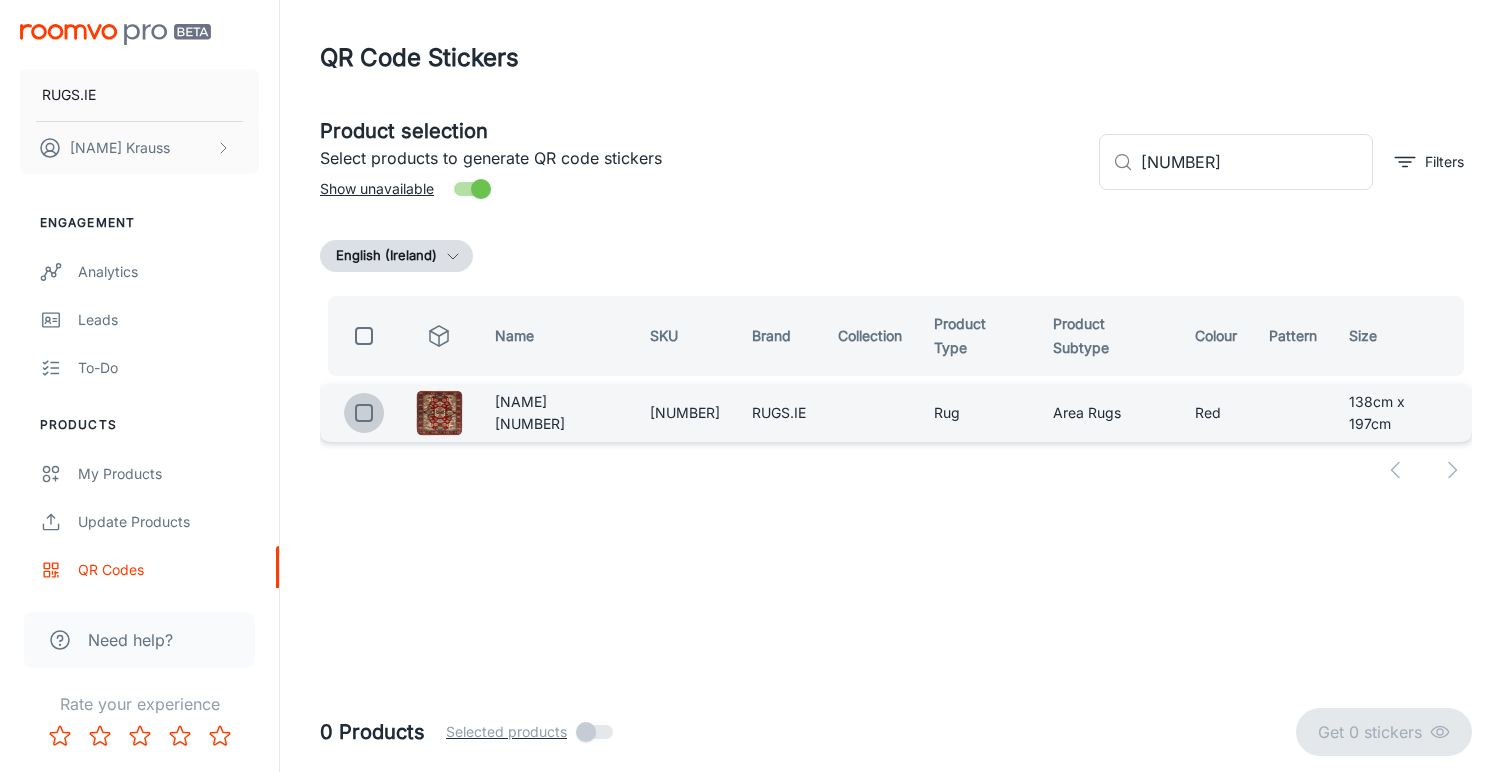 click at bounding box center [364, 413] 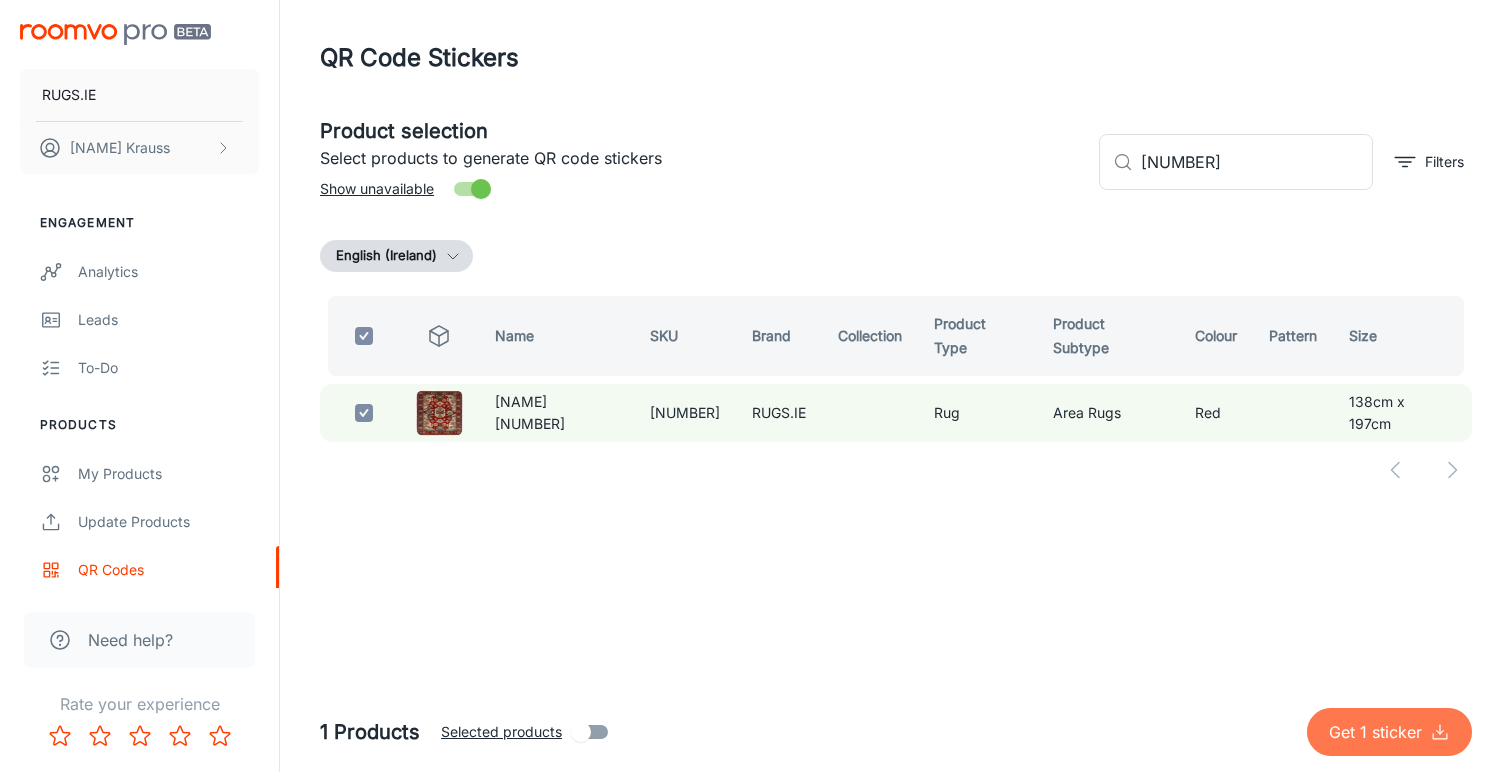 click on "Get 1 sticker" at bounding box center [1379, 732] 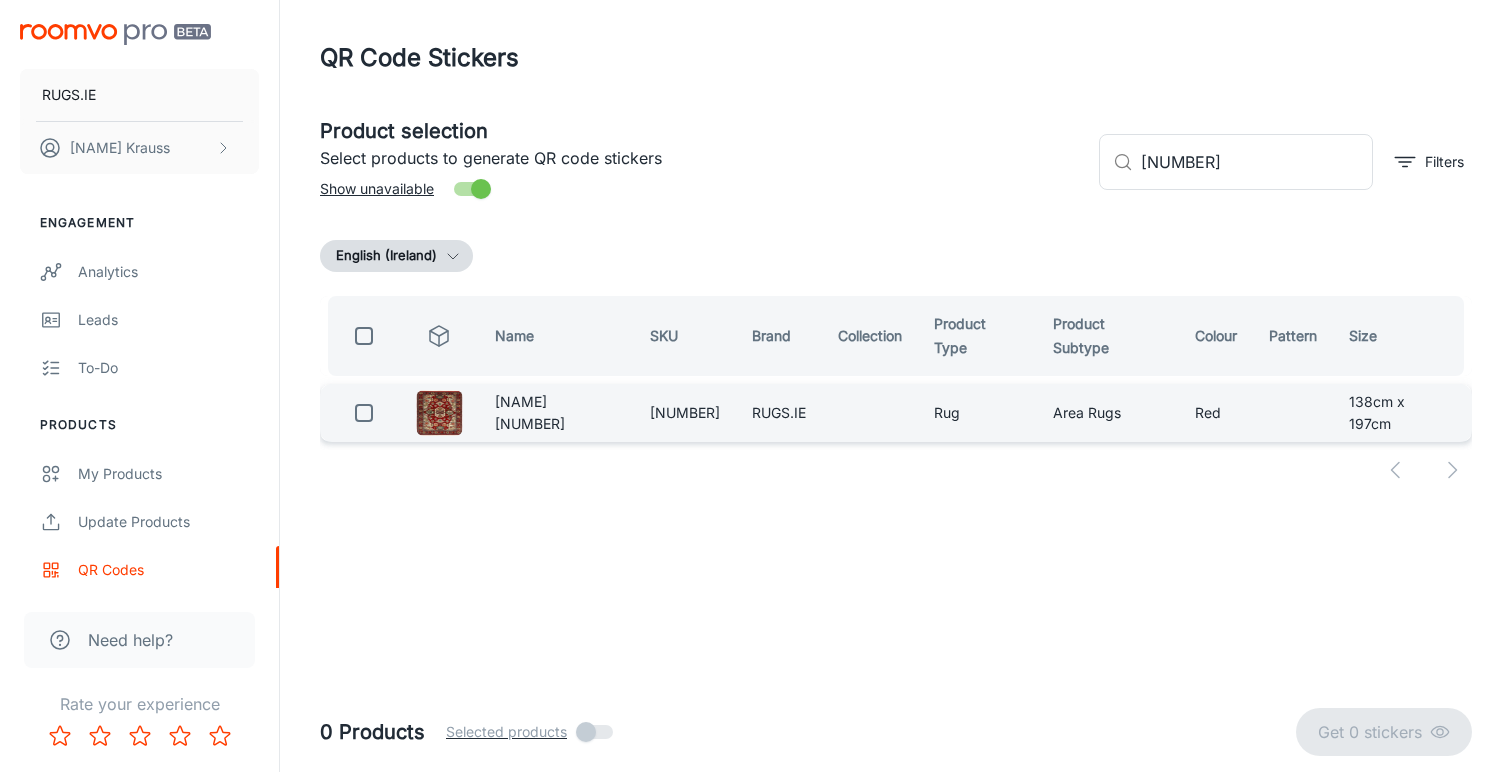 click at bounding box center [364, 413] 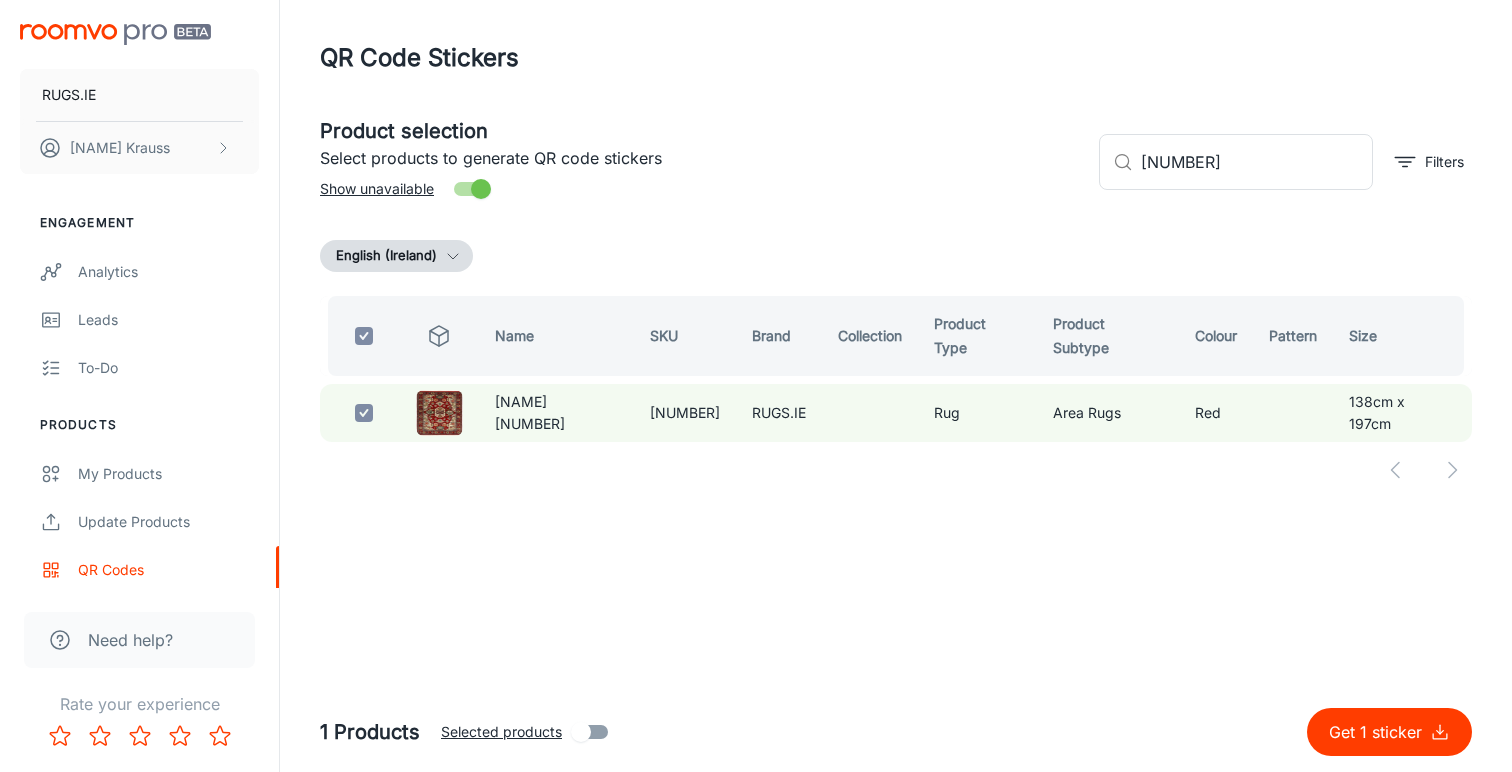 click on "Get 1 sticker" at bounding box center [1379, 732] 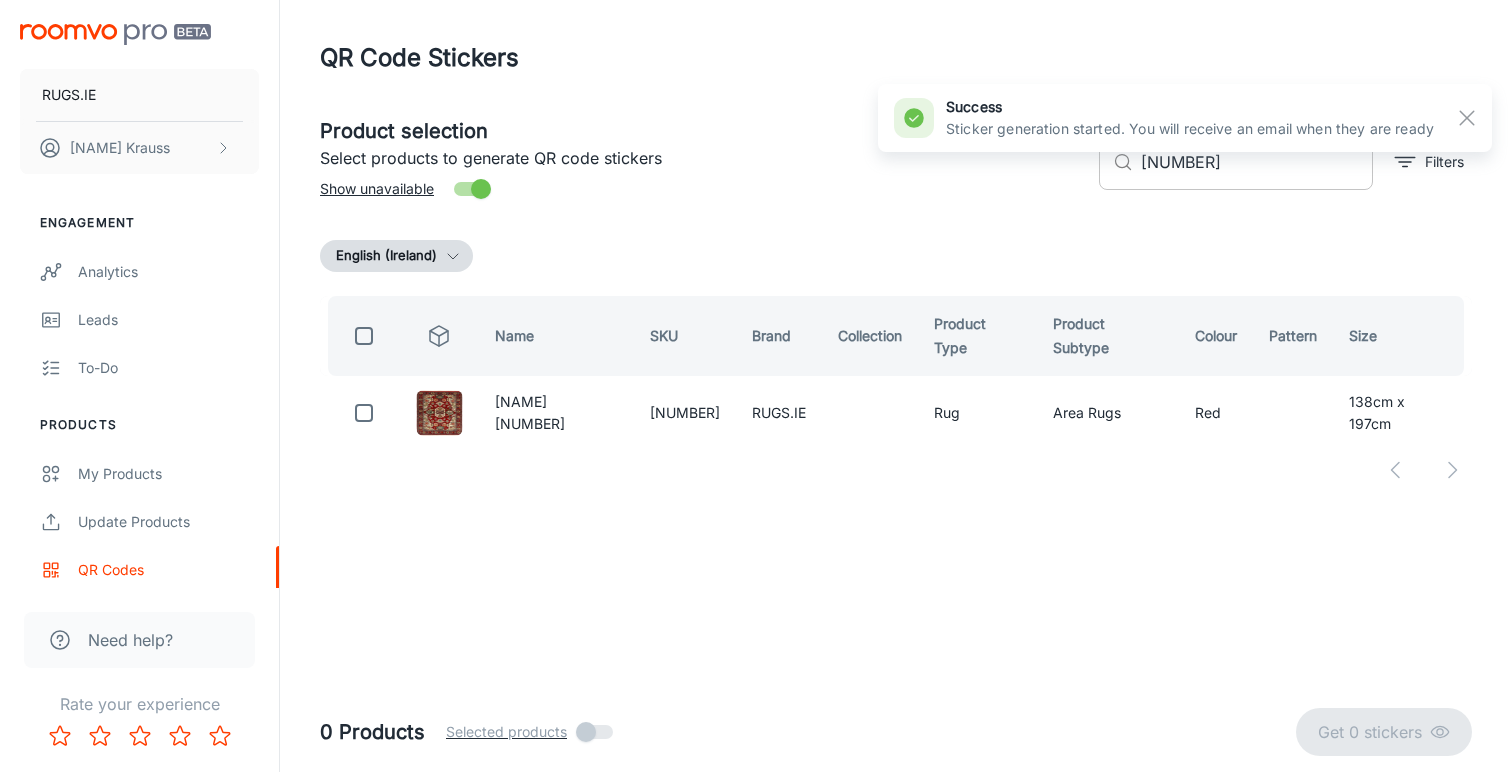 click on "[NUMBER]" at bounding box center (1257, 162) 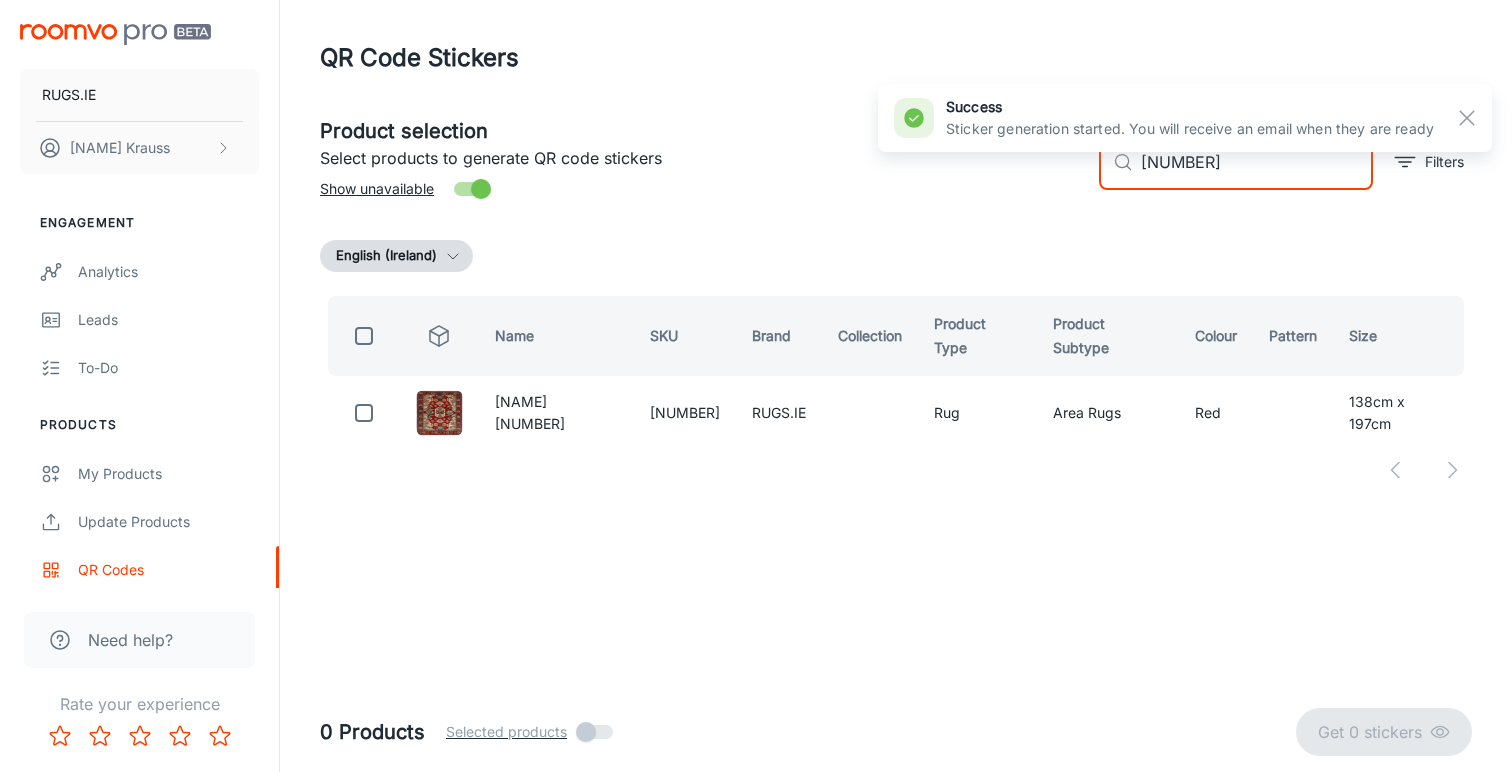 click on "[NUMBER]" at bounding box center (1257, 162) 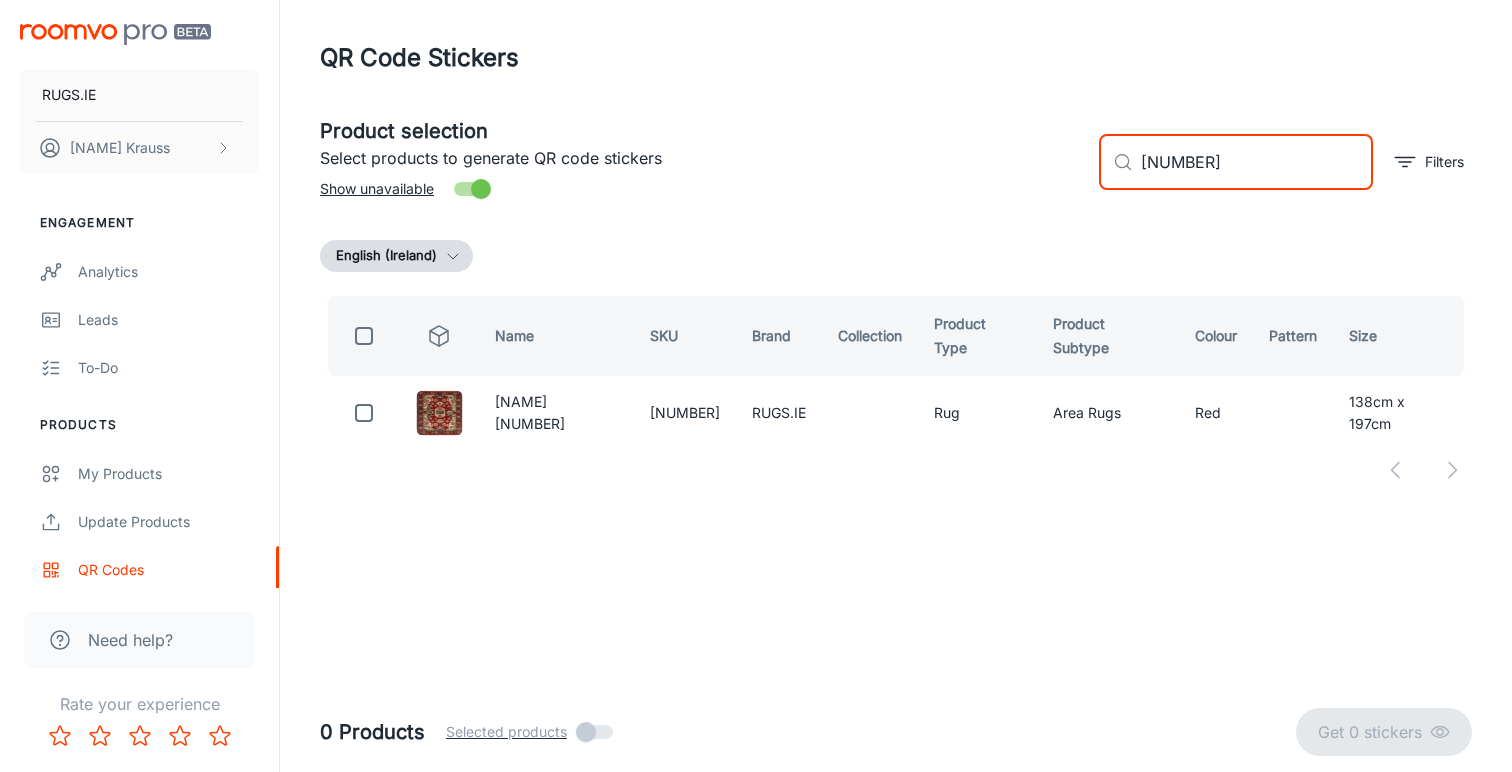 paste on "[NUMBER]" 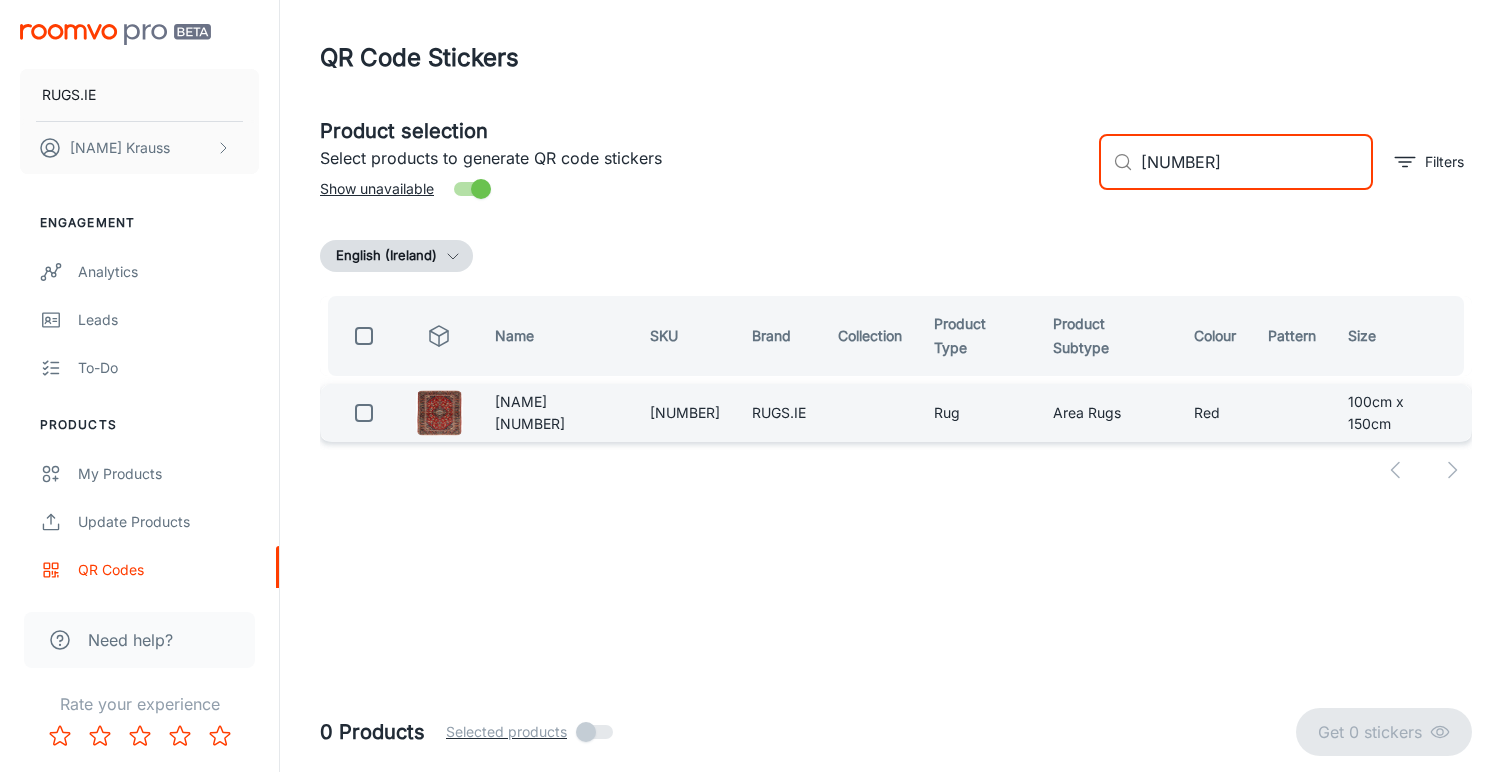 type on "[NUMBER]" 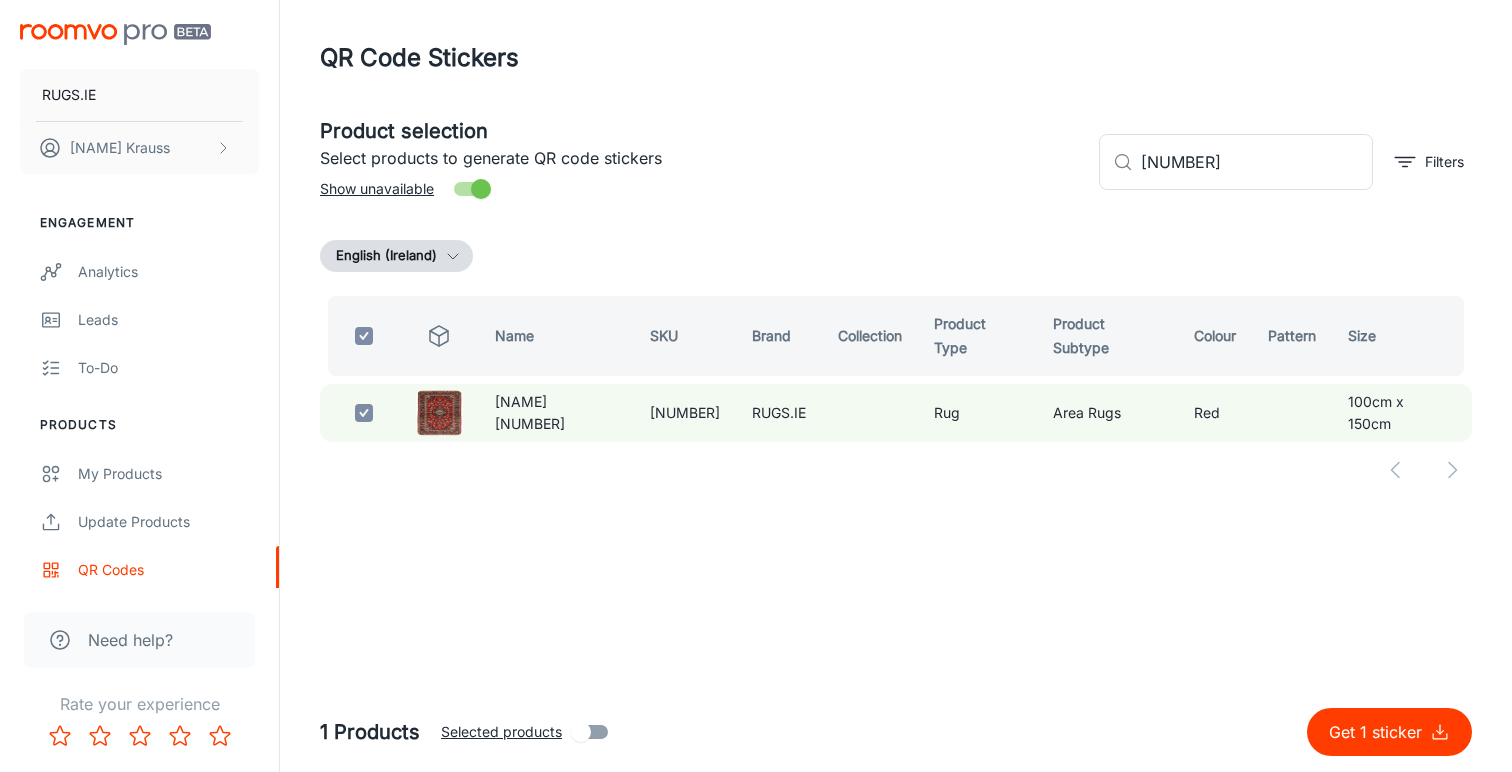 click on "Get 1 sticker" at bounding box center (1379, 732) 